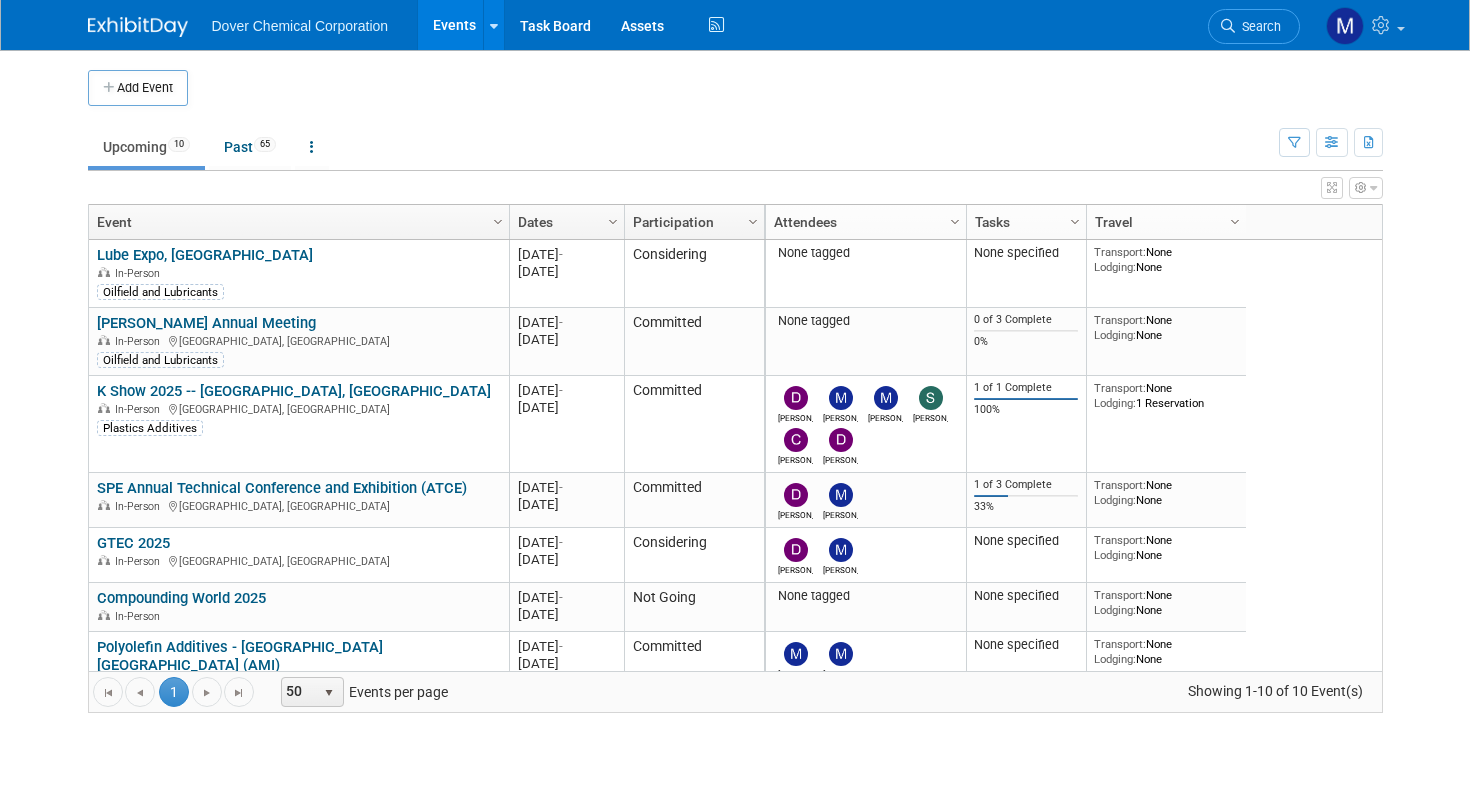 scroll, scrollTop: 0, scrollLeft: 0, axis: both 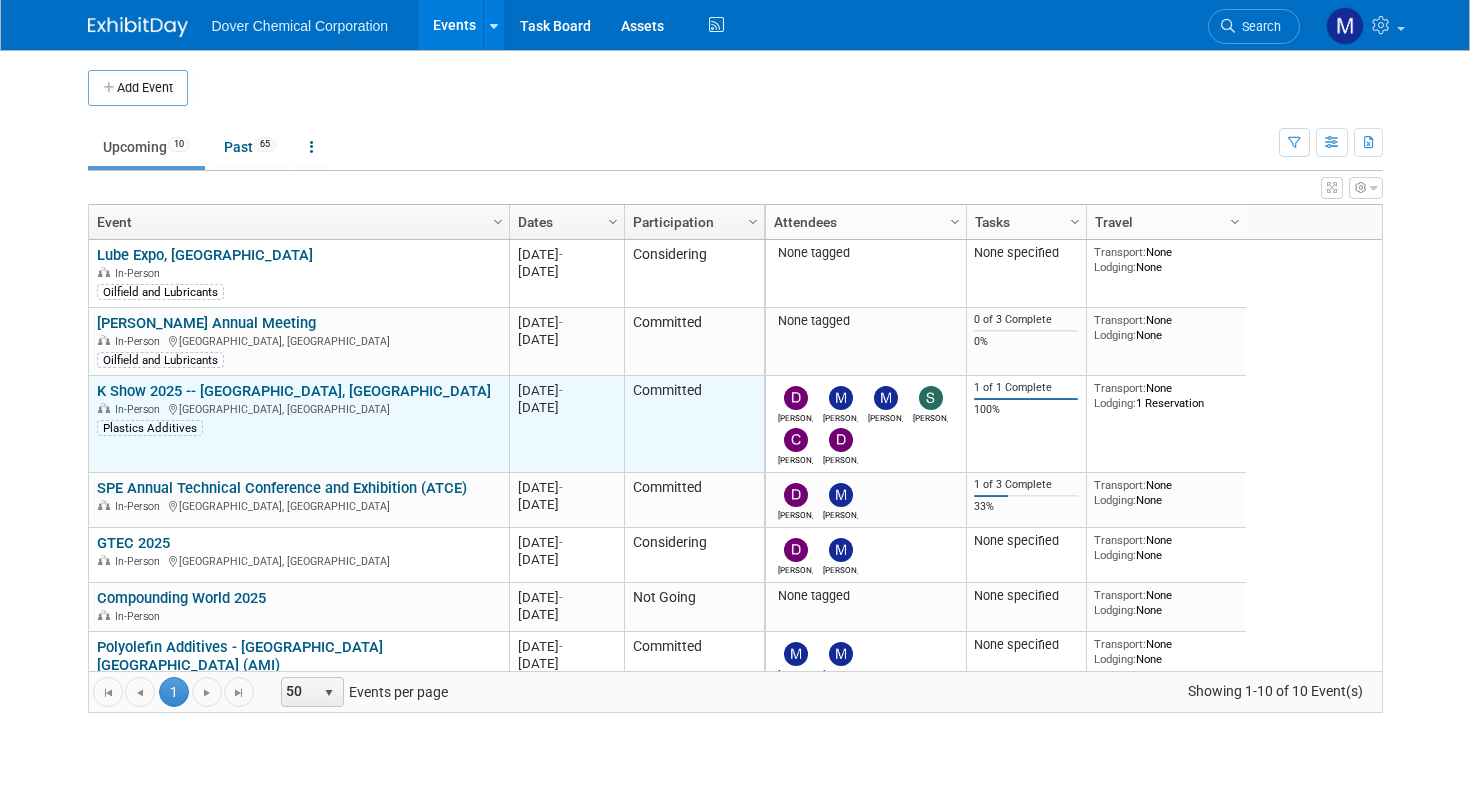 click on "K Show 2025 -- [GEOGRAPHIC_DATA], [GEOGRAPHIC_DATA]" at bounding box center (294, 391) 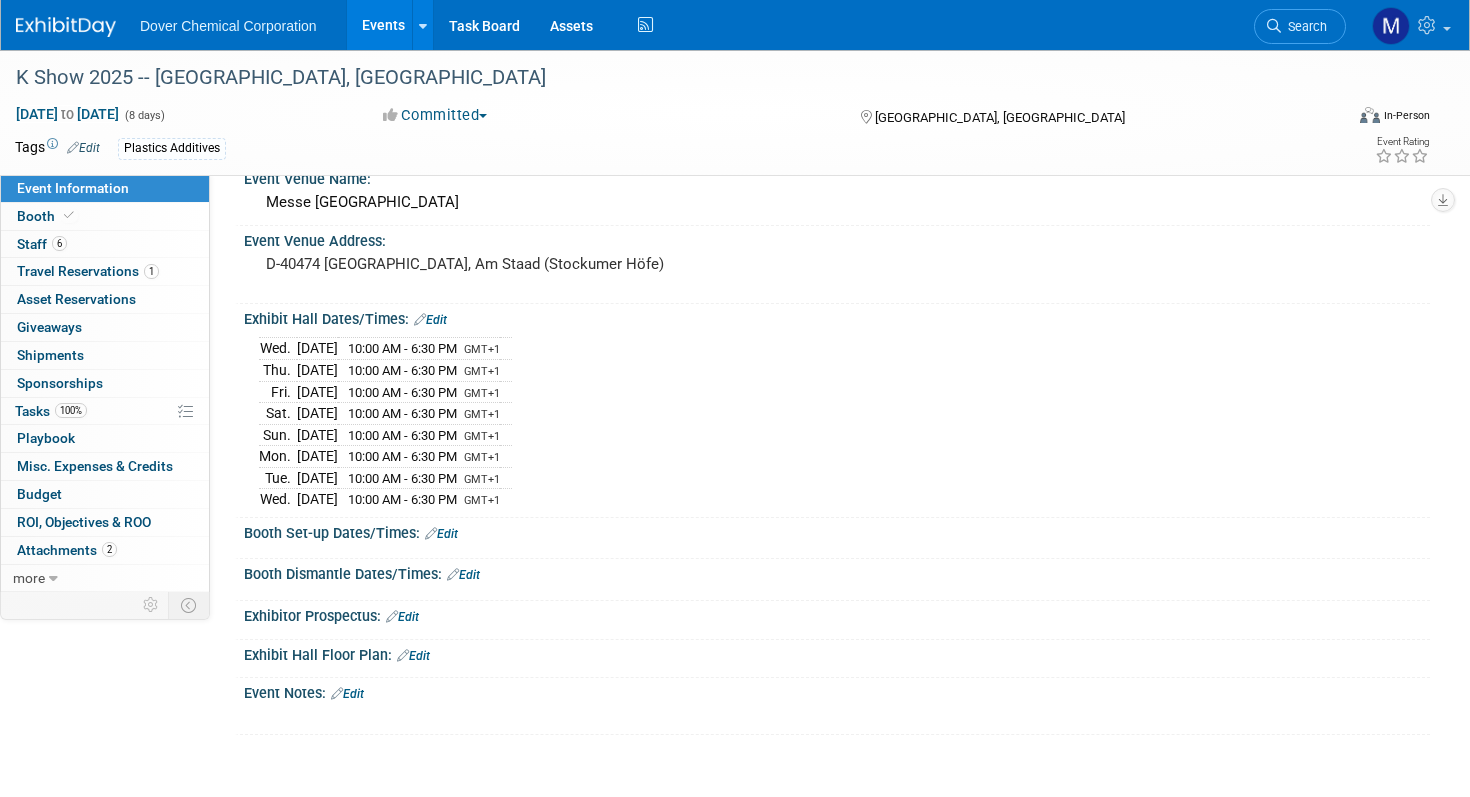 scroll, scrollTop: 97, scrollLeft: 0, axis: vertical 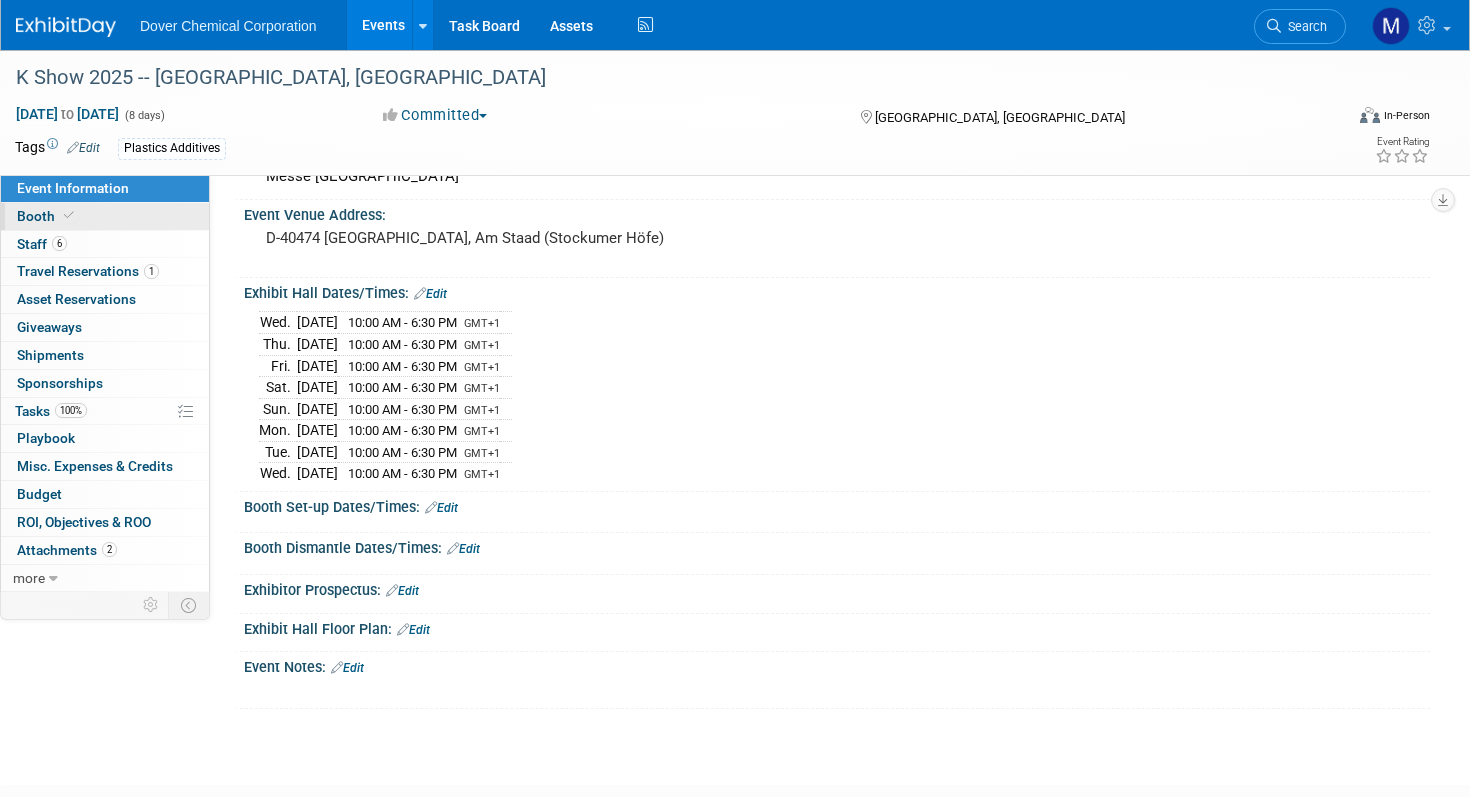 click on "Booth" at bounding box center (105, 216) 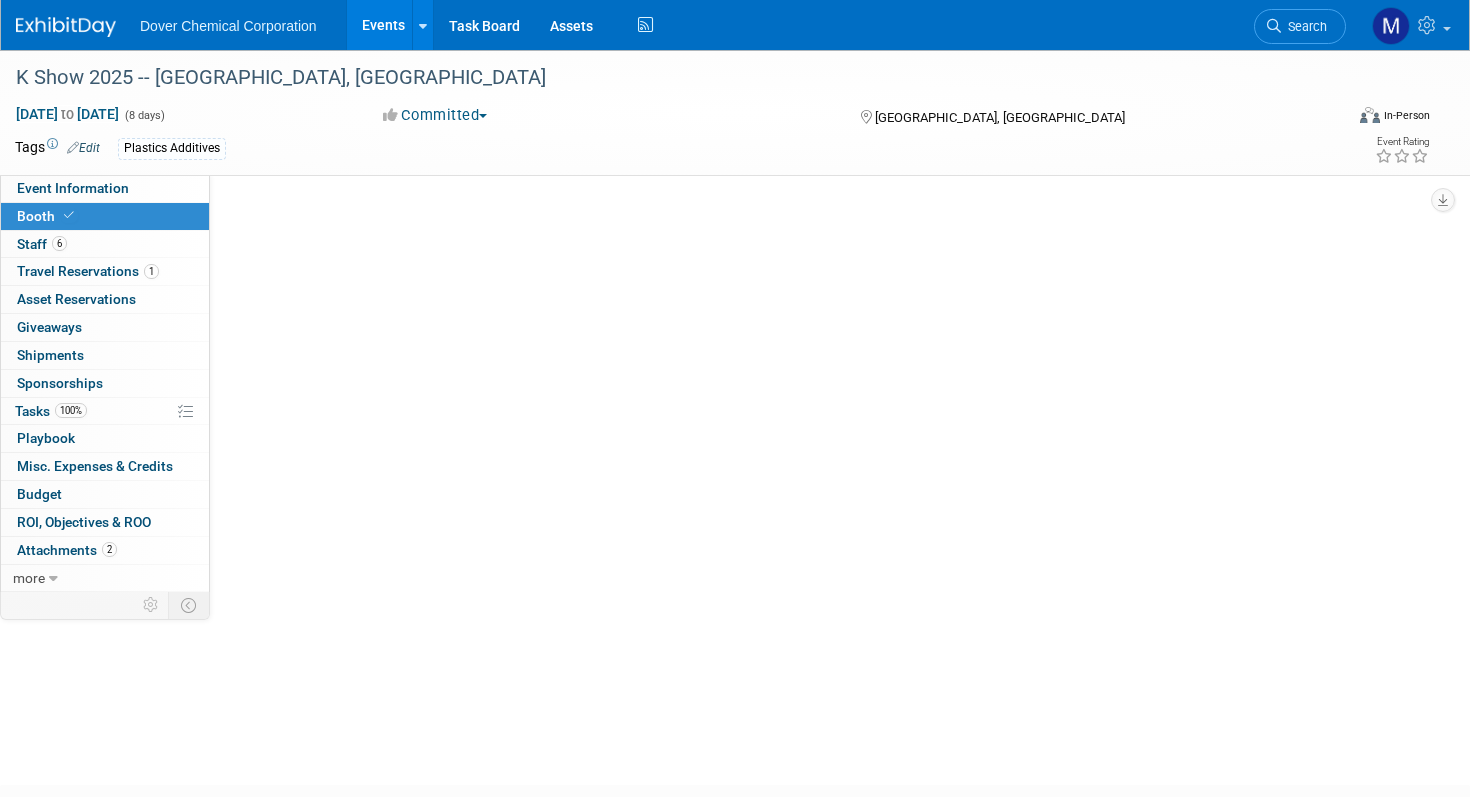 scroll, scrollTop: 0, scrollLeft: 0, axis: both 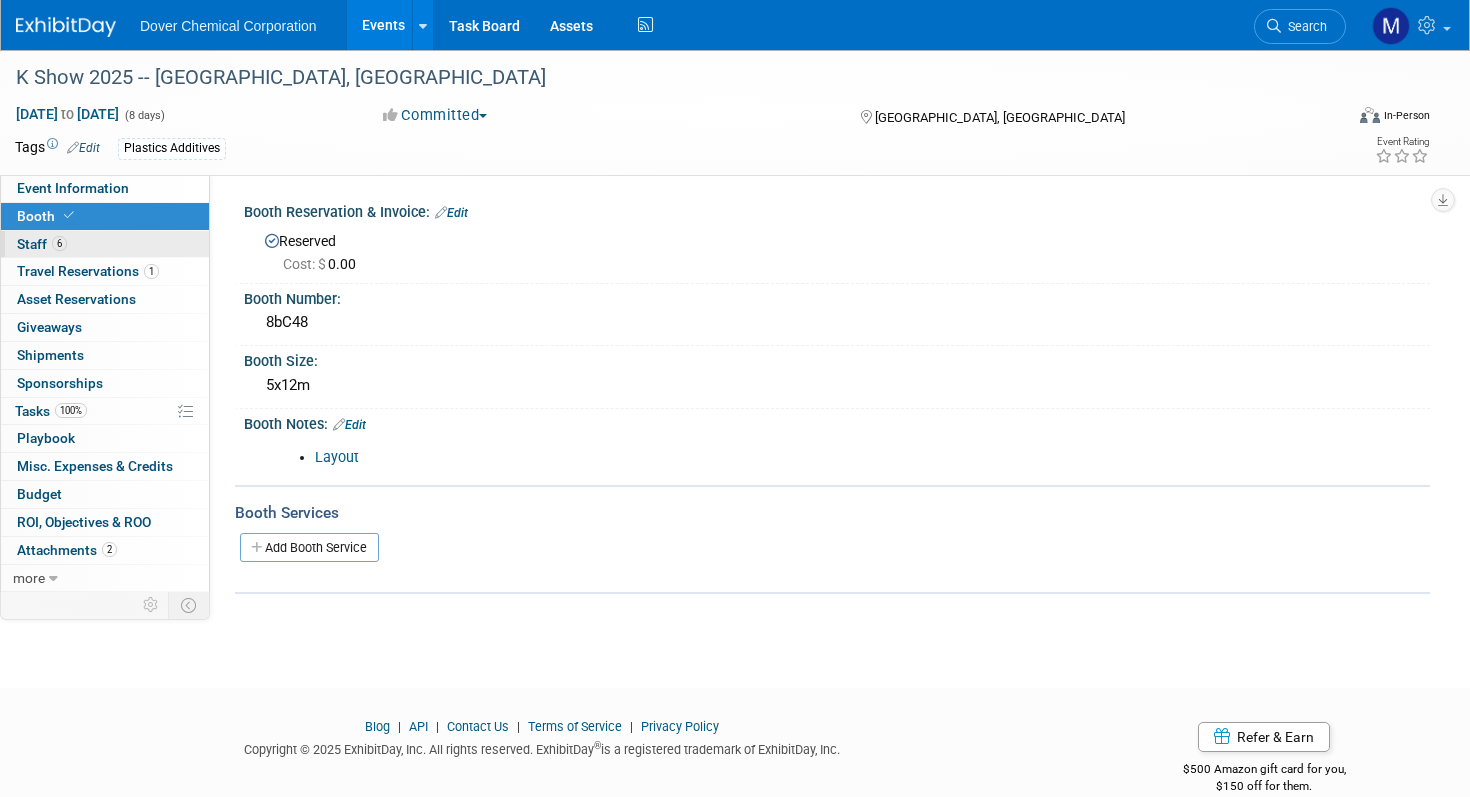 click on "6" at bounding box center [59, 243] 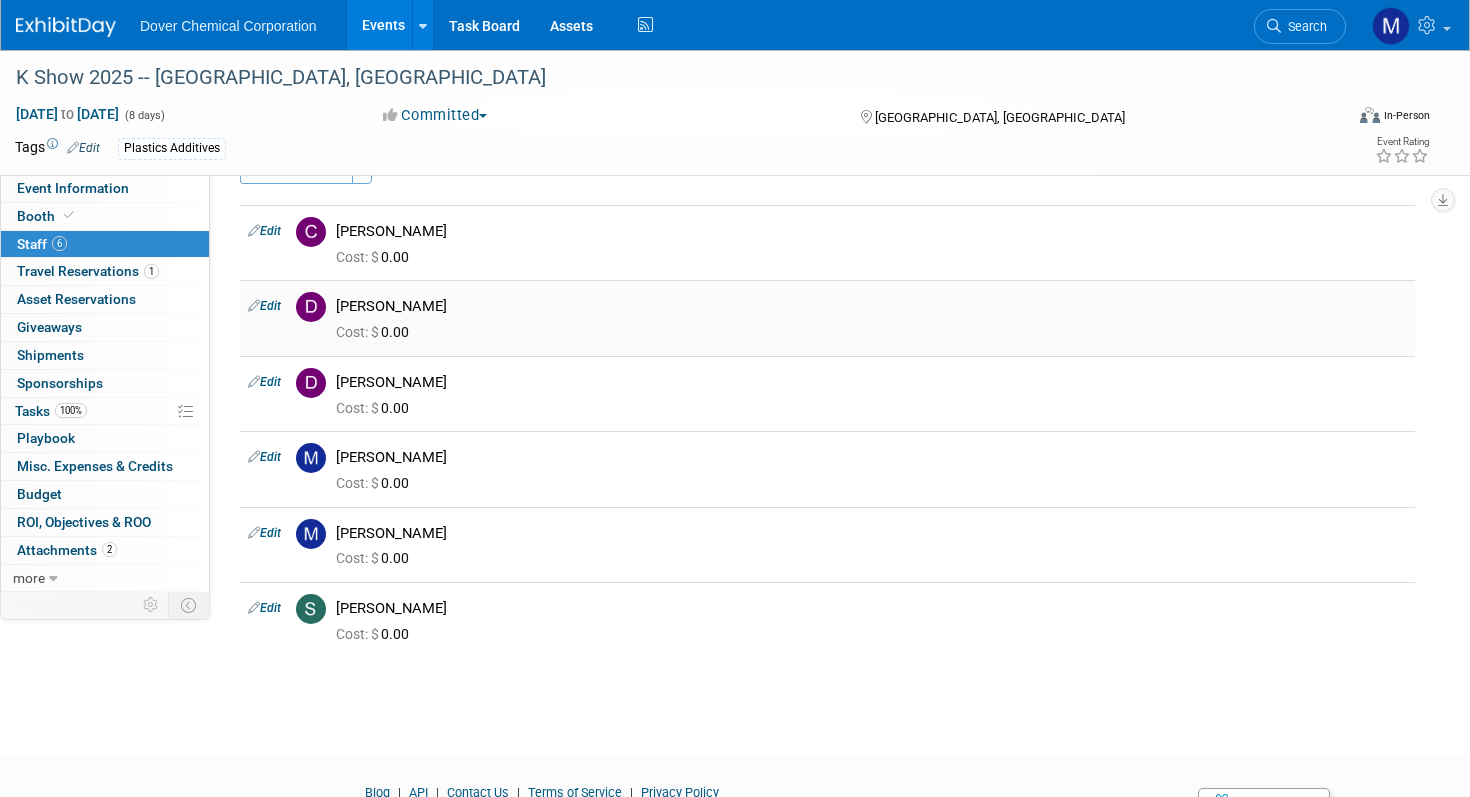scroll, scrollTop: 0, scrollLeft: 0, axis: both 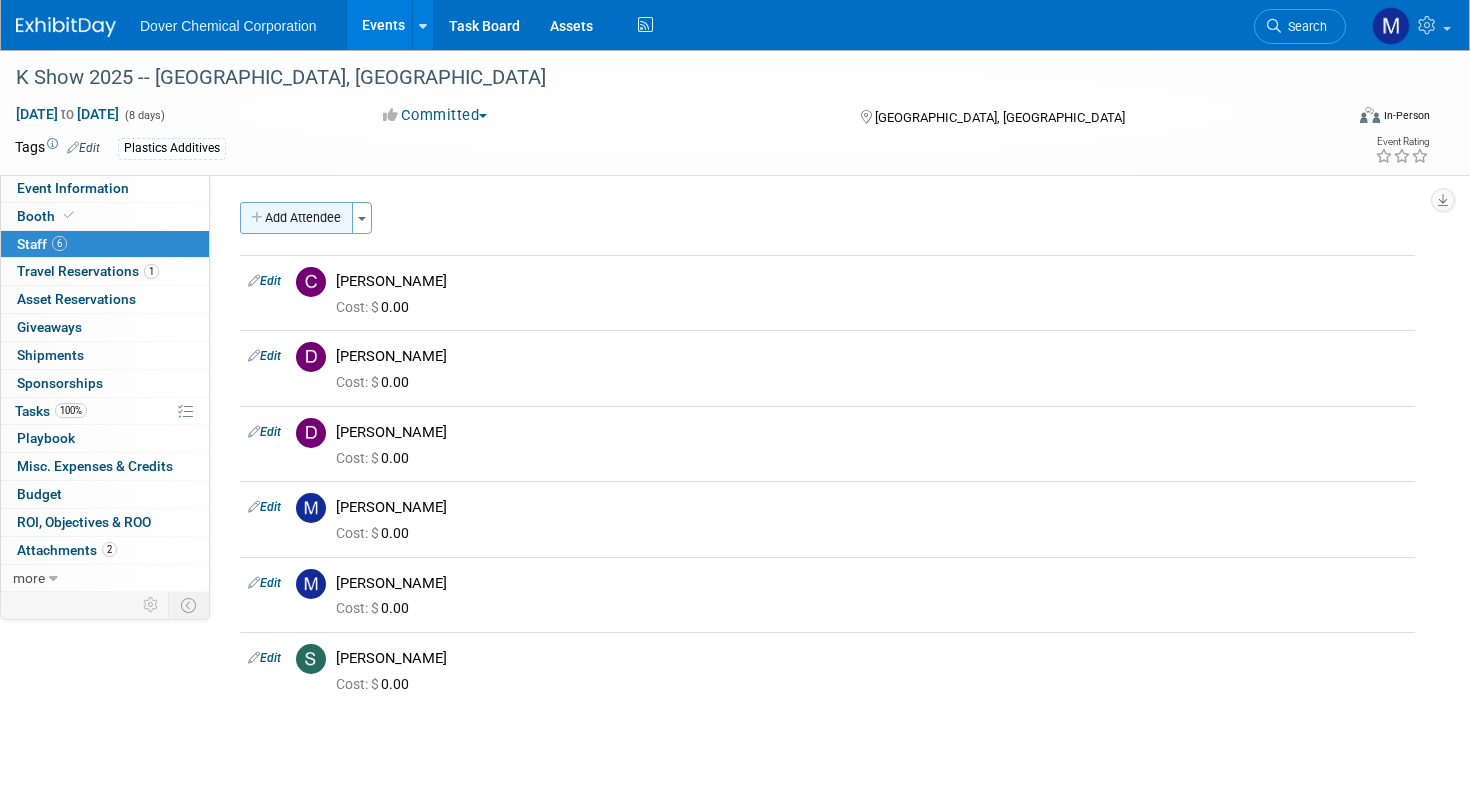 click on "Add Attendee" at bounding box center (296, 218) 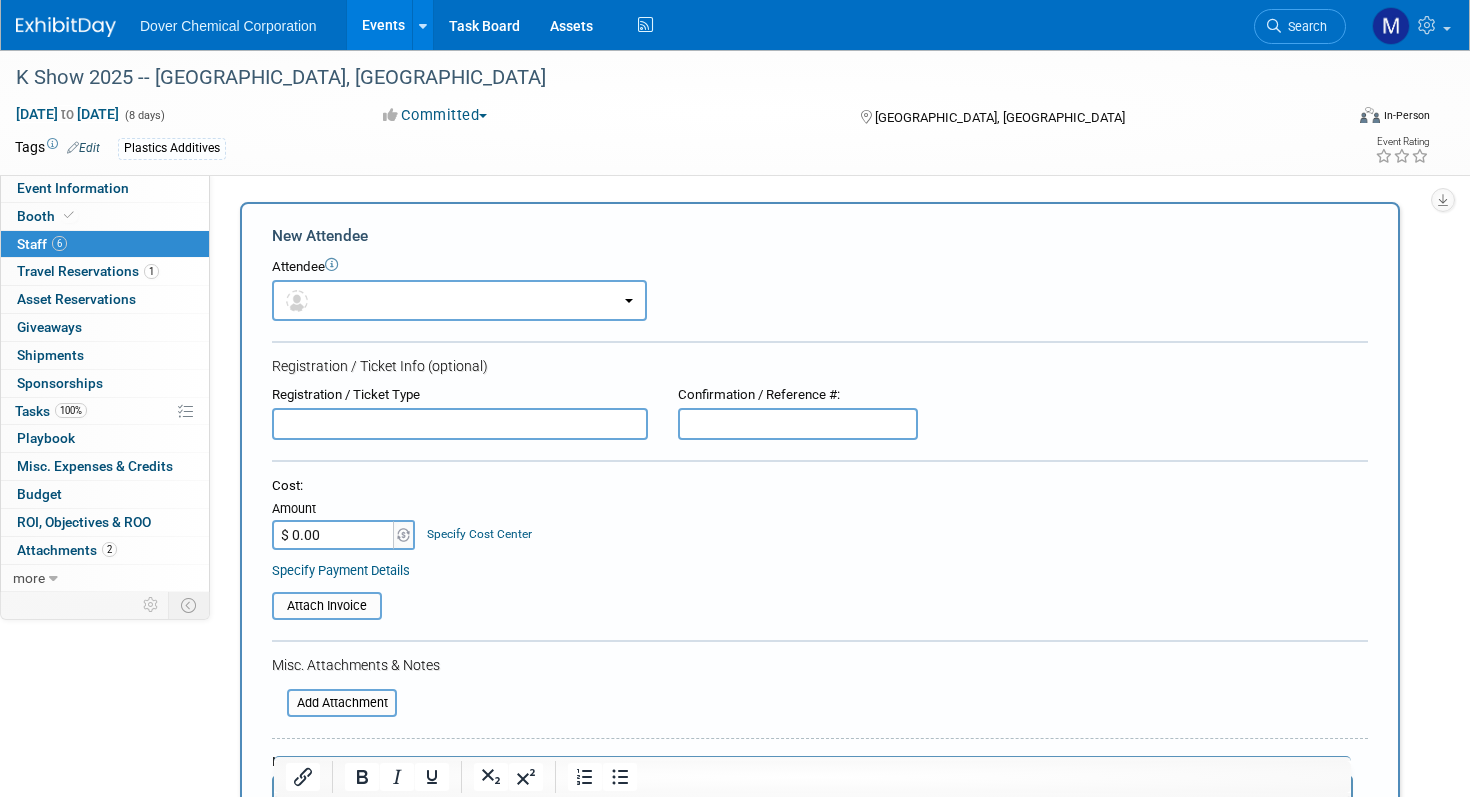 scroll, scrollTop: 0, scrollLeft: 0, axis: both 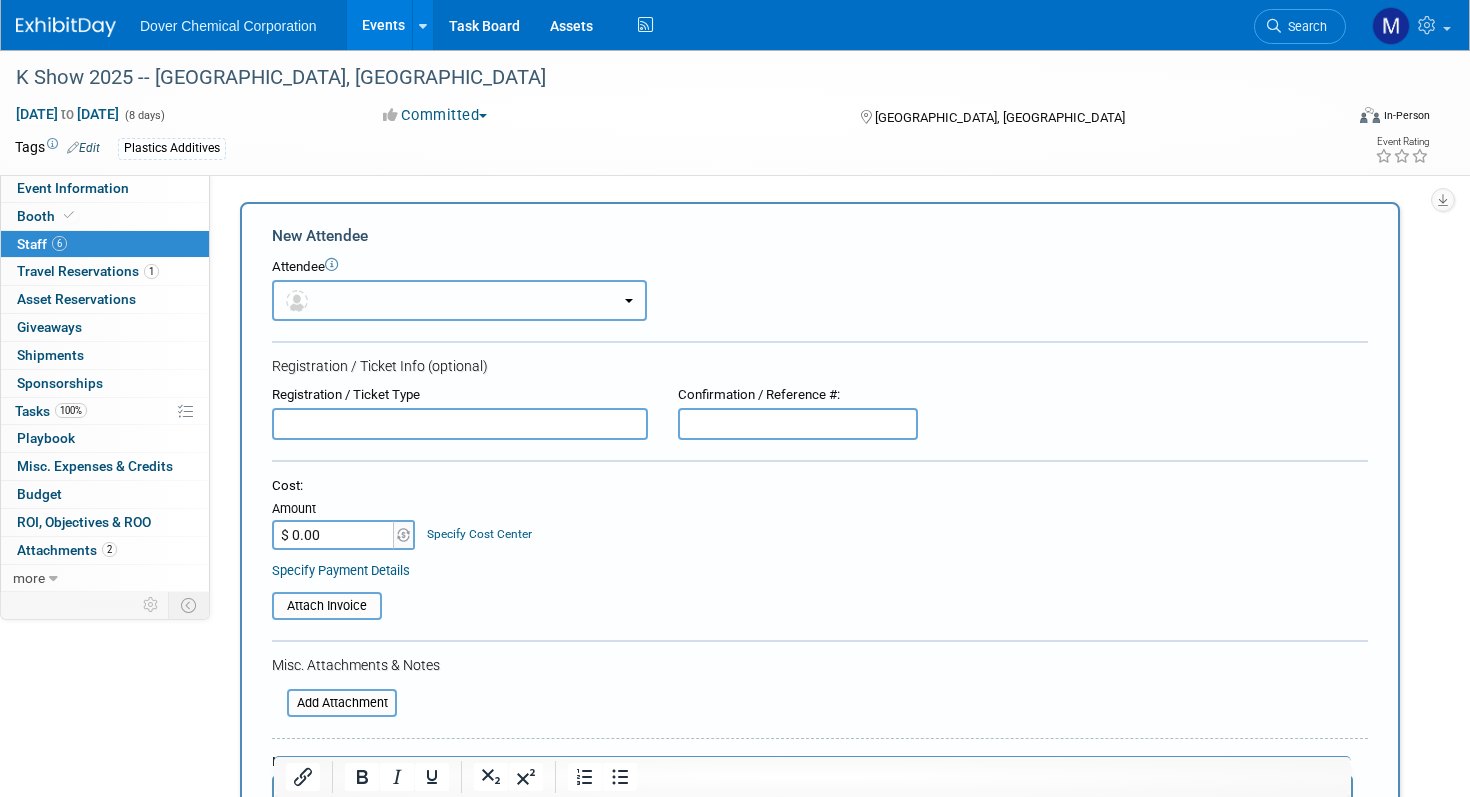click at bounding box center [459, 300] 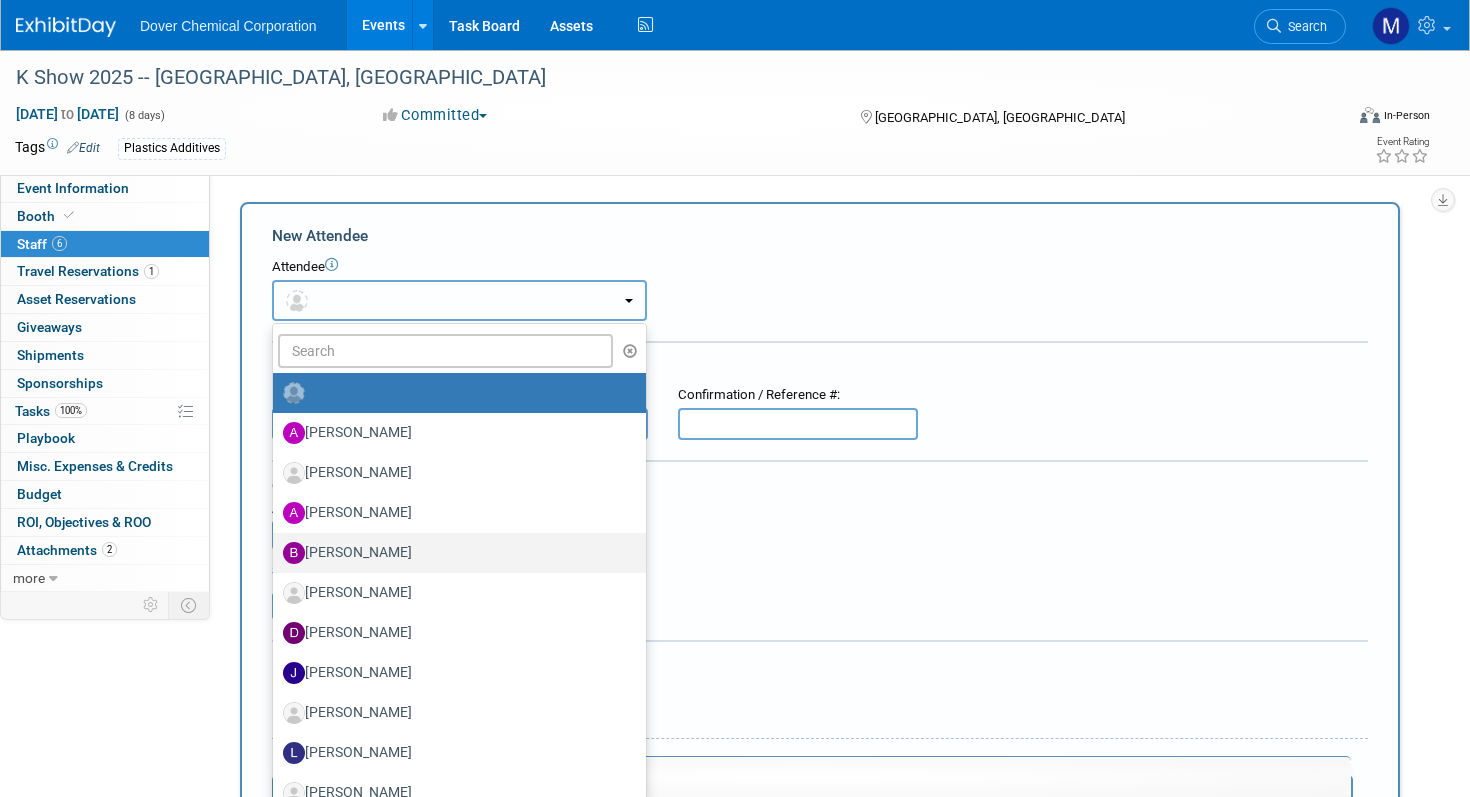 scroll, scrollTop: 136, scrollLeft: 0, axis: vertical 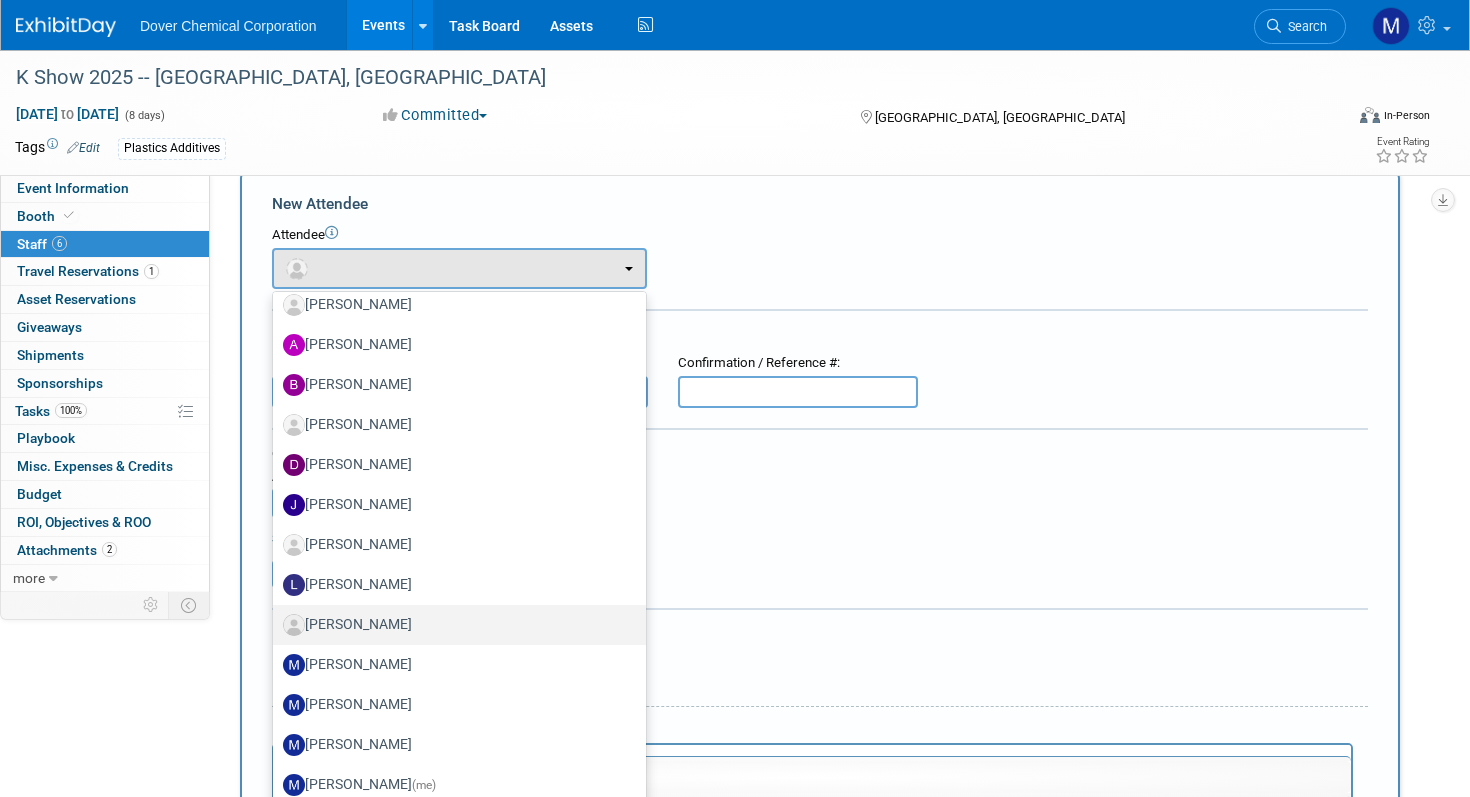 click on "[PERSON_NAME]" at bounding box center (454, 625) 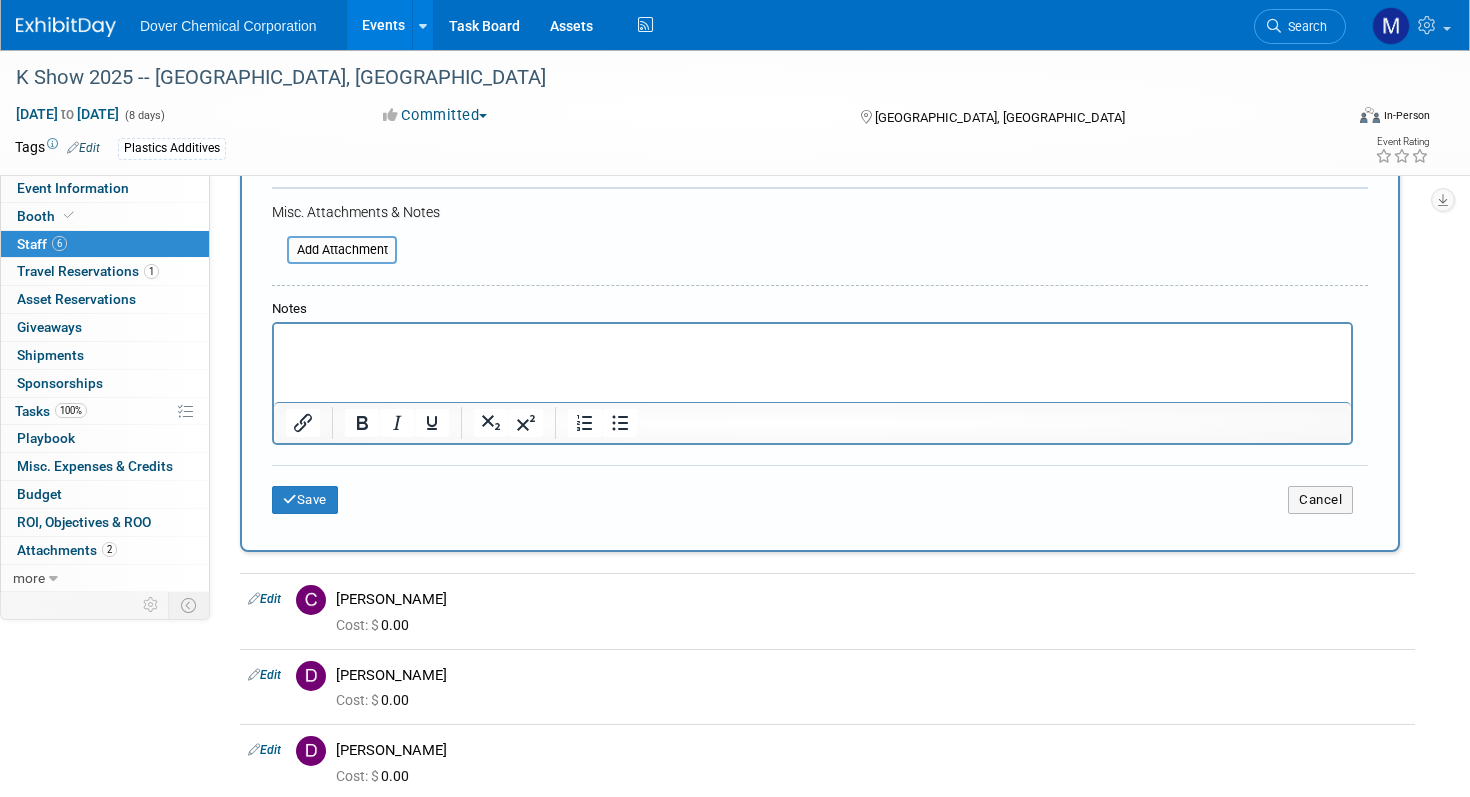 scroll, scrollTop: 597, scrollLeft: 0, axis: vertical 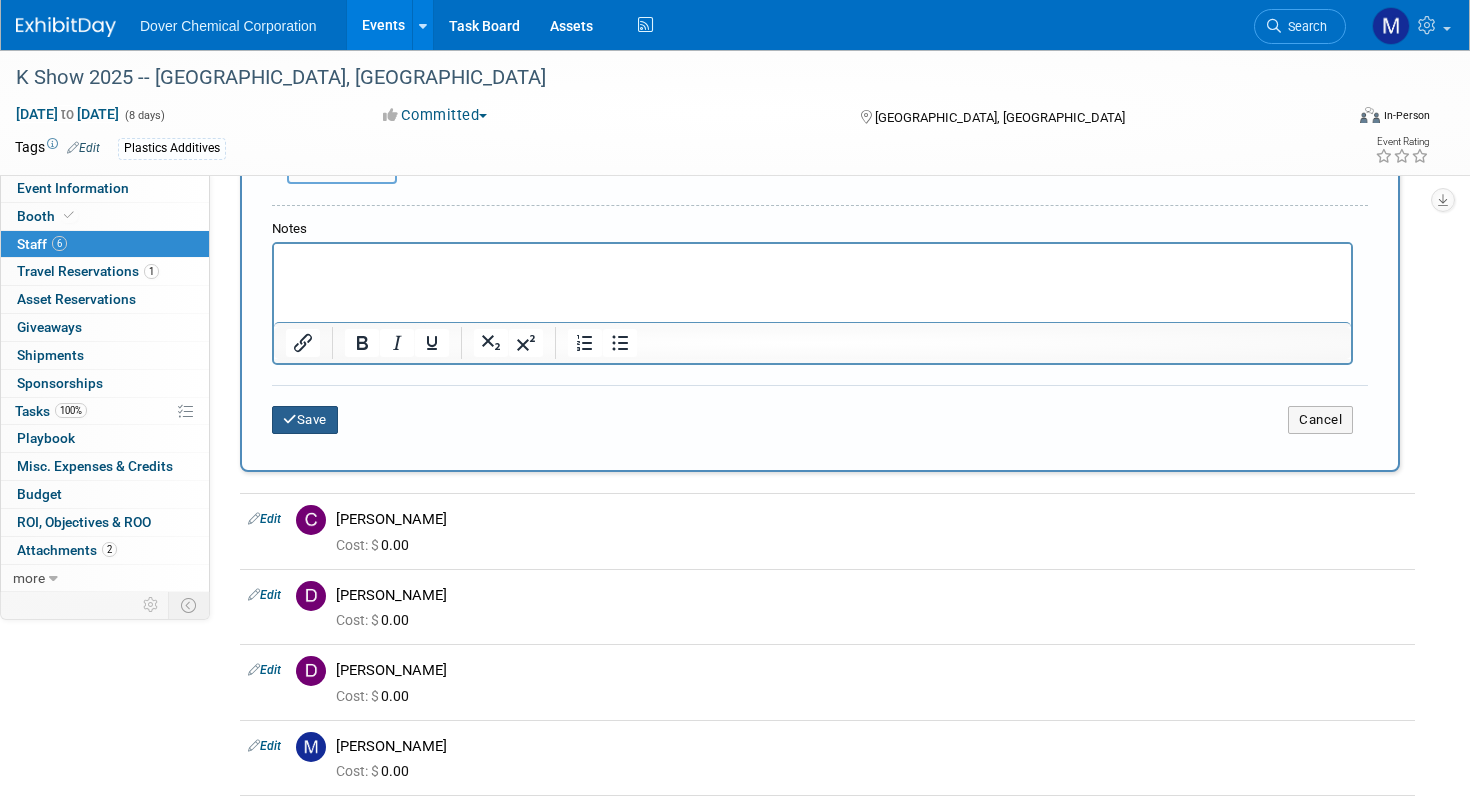 click on "Save" at bounding box center (305, 420) 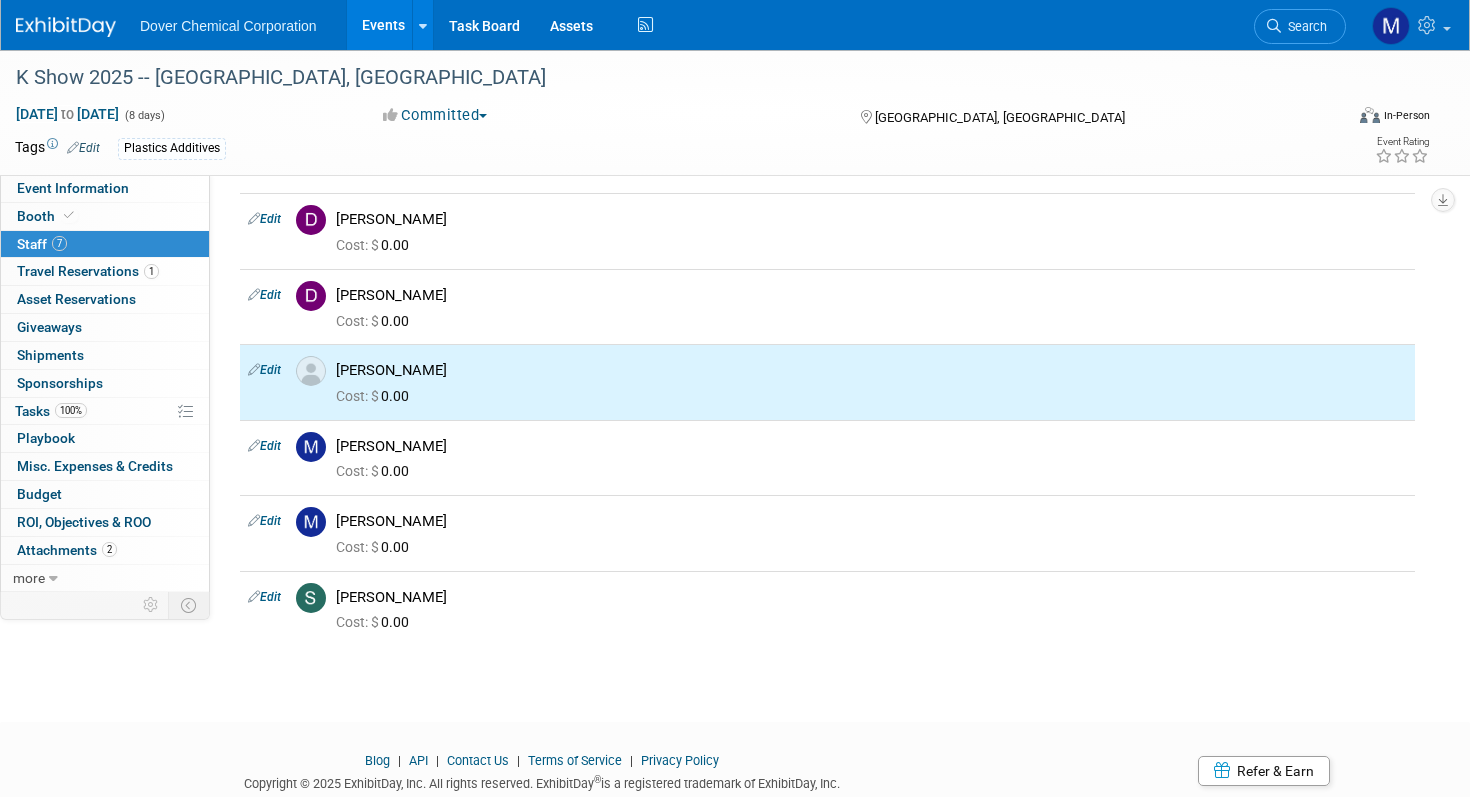 scroll, scrollTop: 0, scrollLeft: 0, axis: both 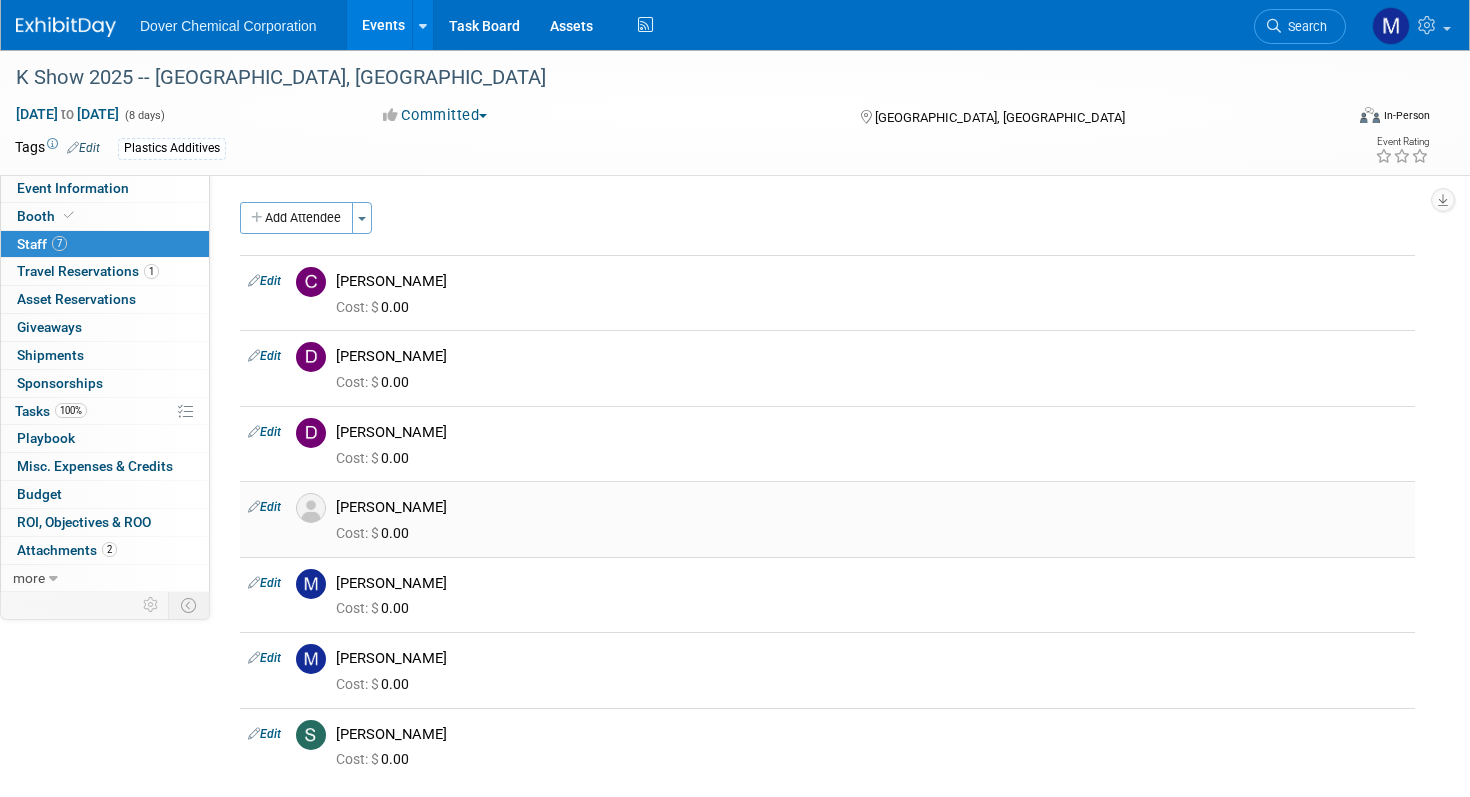 click at bounding box center (311, 508) 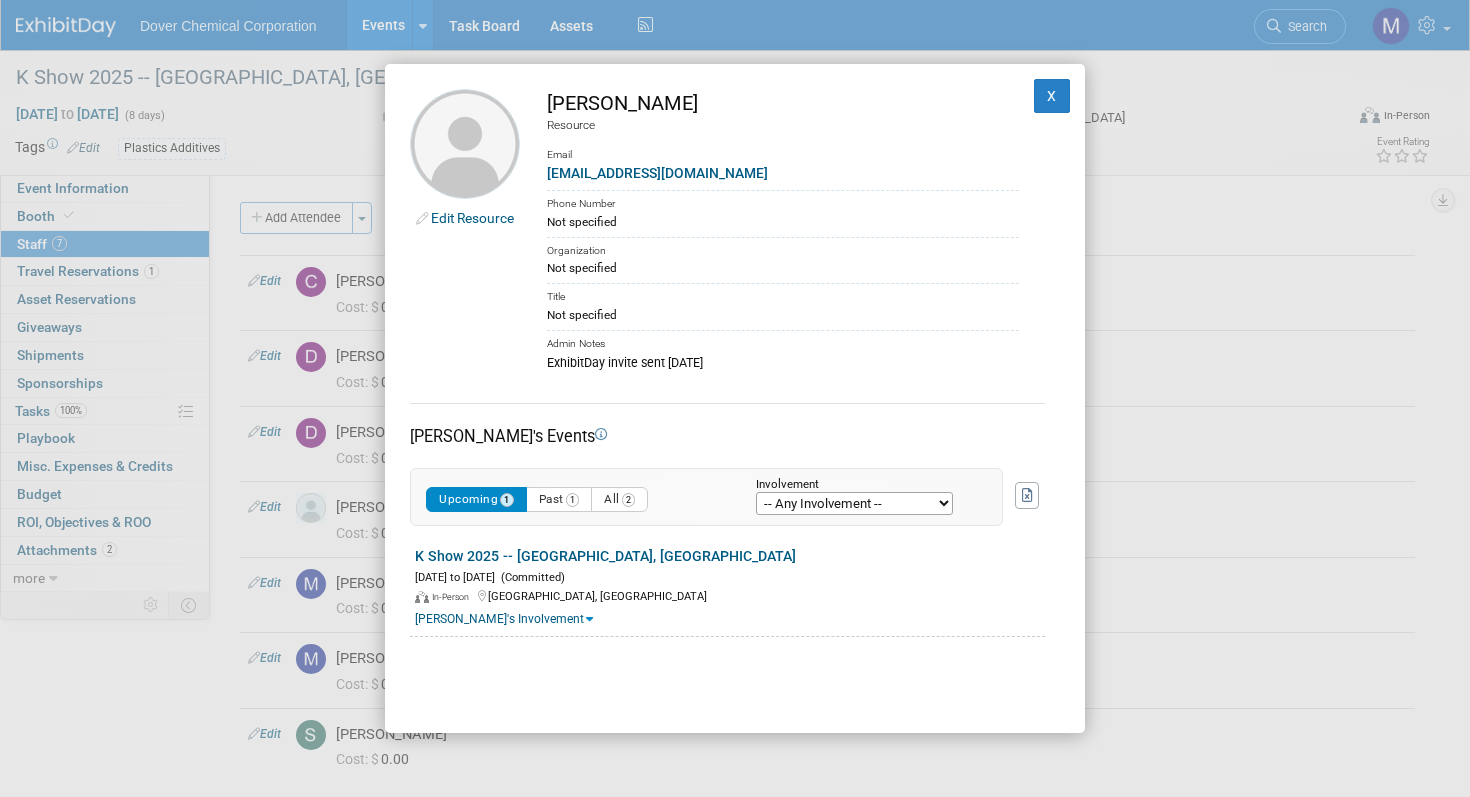 click on "-- Any Involvement --
Created the event
Tagged as Attendee
Tagged in Travel Reservation
Tagged in Playbook
Tagged as Task Assignee
Tagged as Task Contributor" at bounding box center (854, 503) 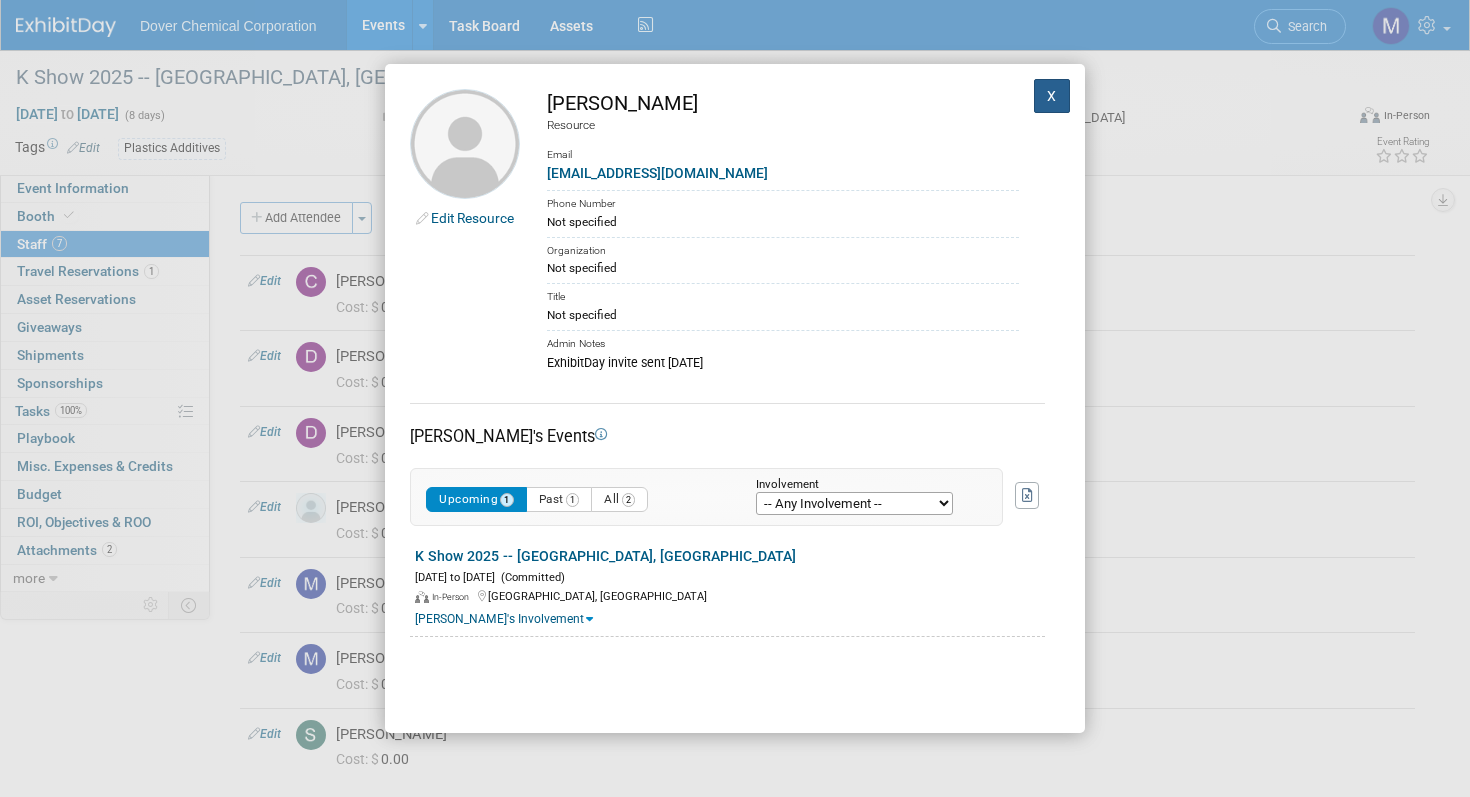 click on "X" at bounding box center [1052, 96] 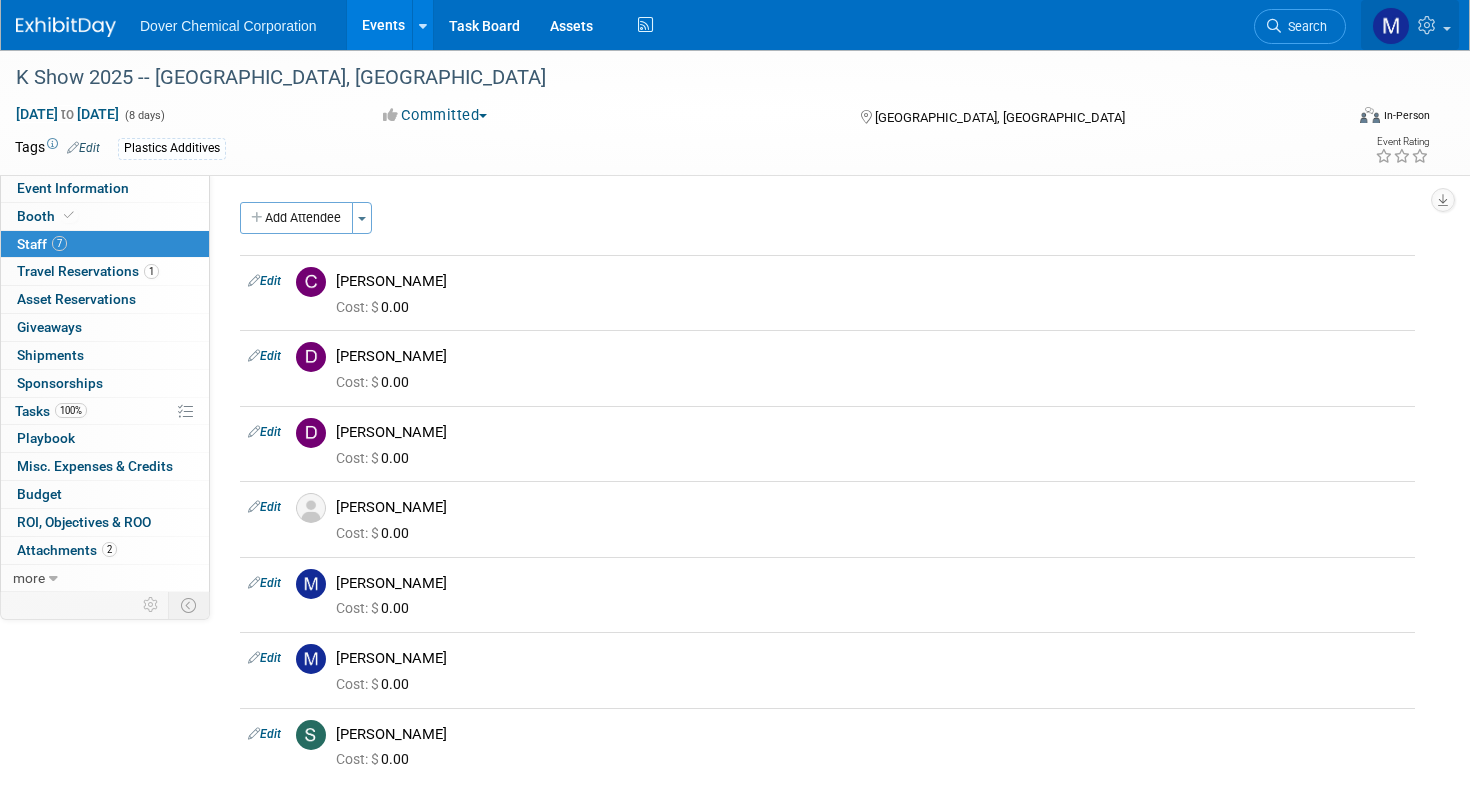 click at bounding box center [1429, 25] 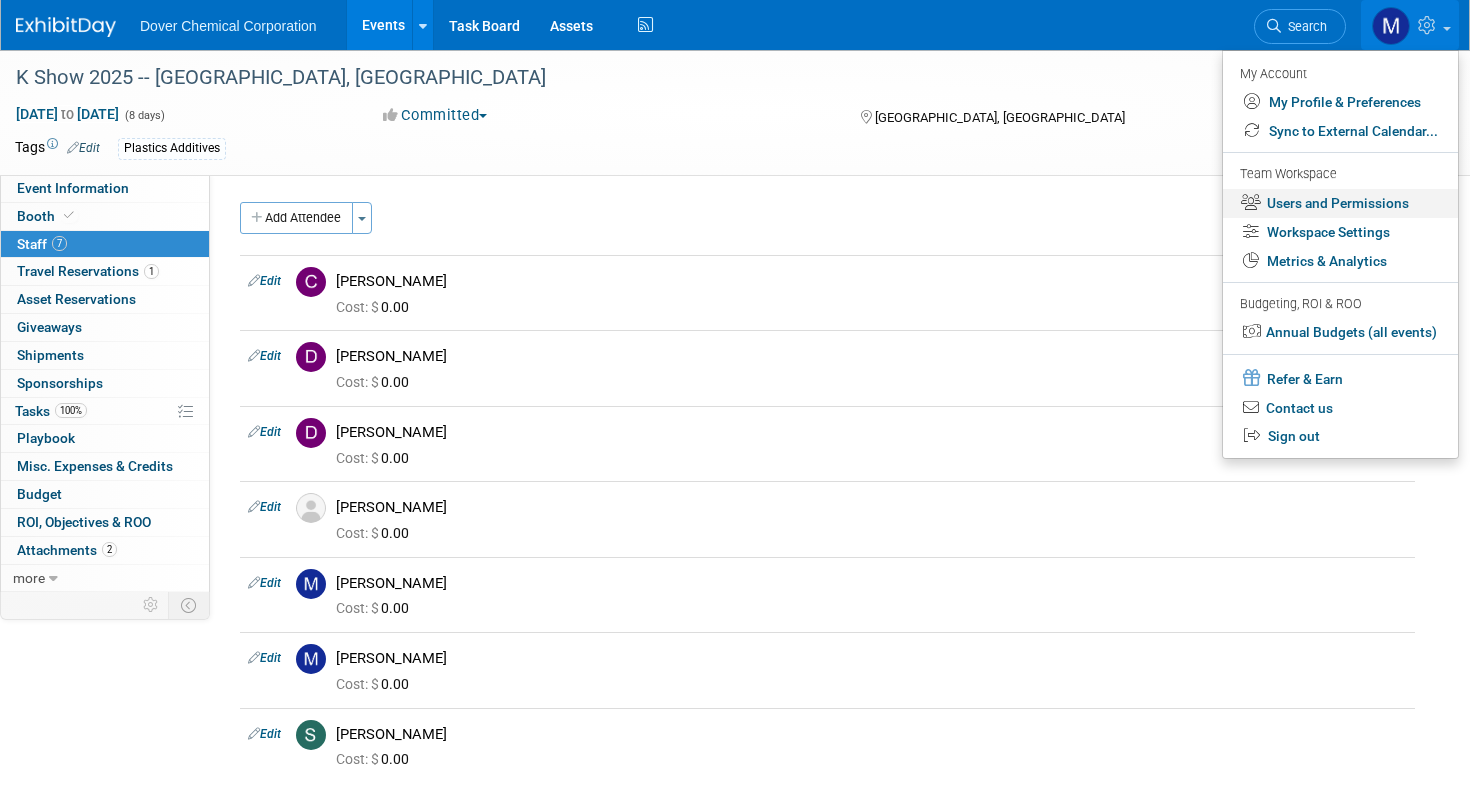 click on "Users and Permissions" at bounding box center [1340, 203] 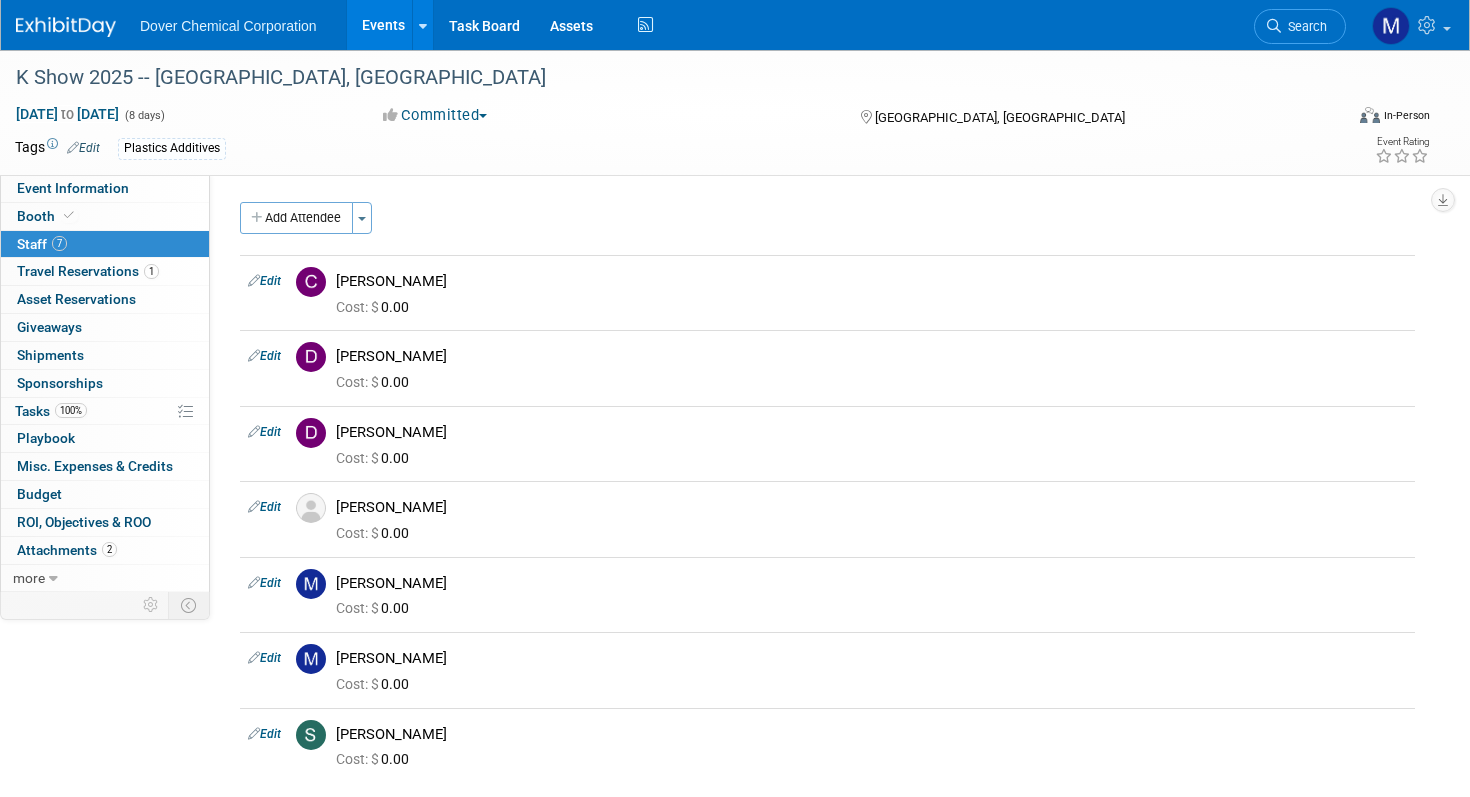 click on "7" at bounding box center [59, 243] 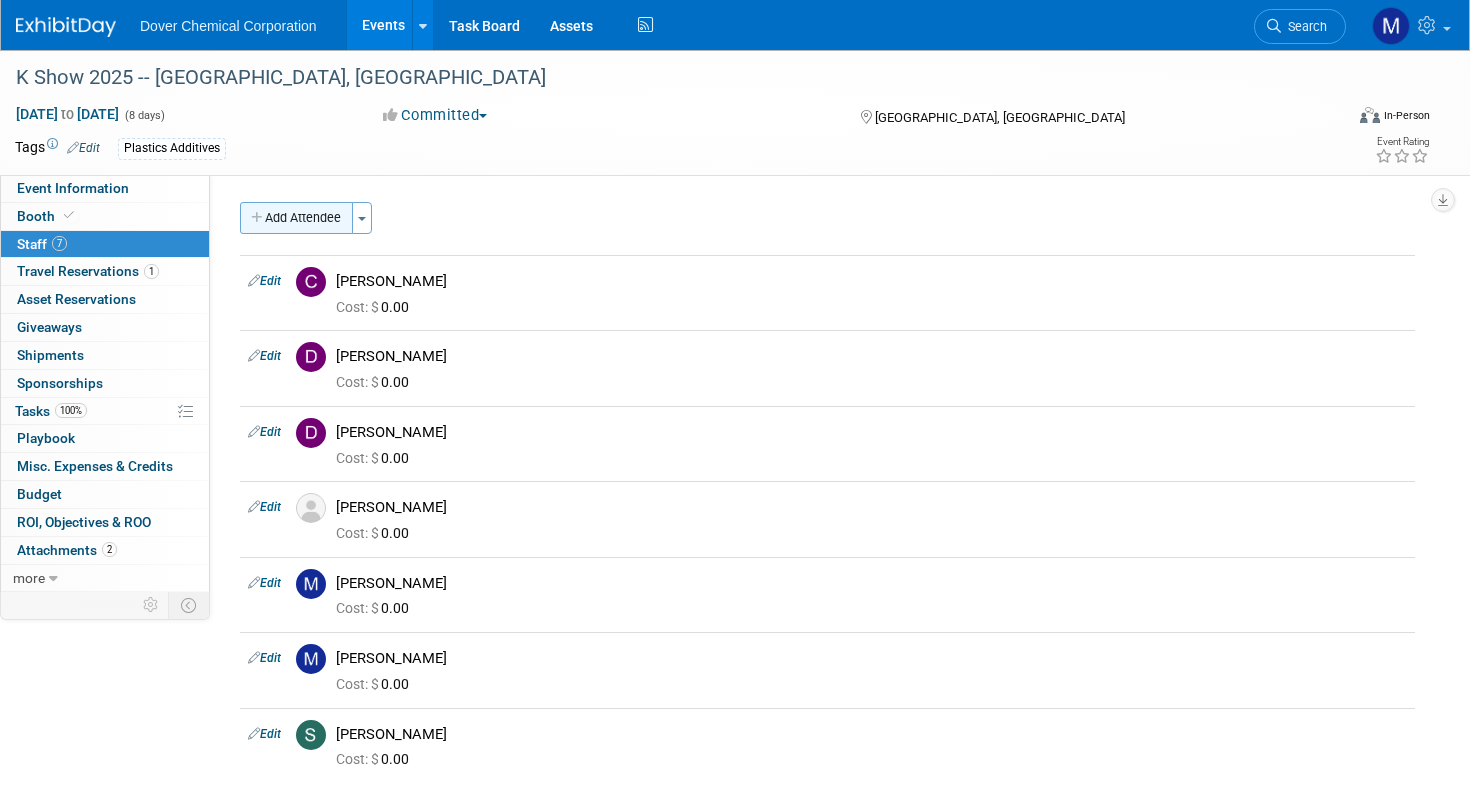 click on "Add Attendee" at bounding box center [296, 218] 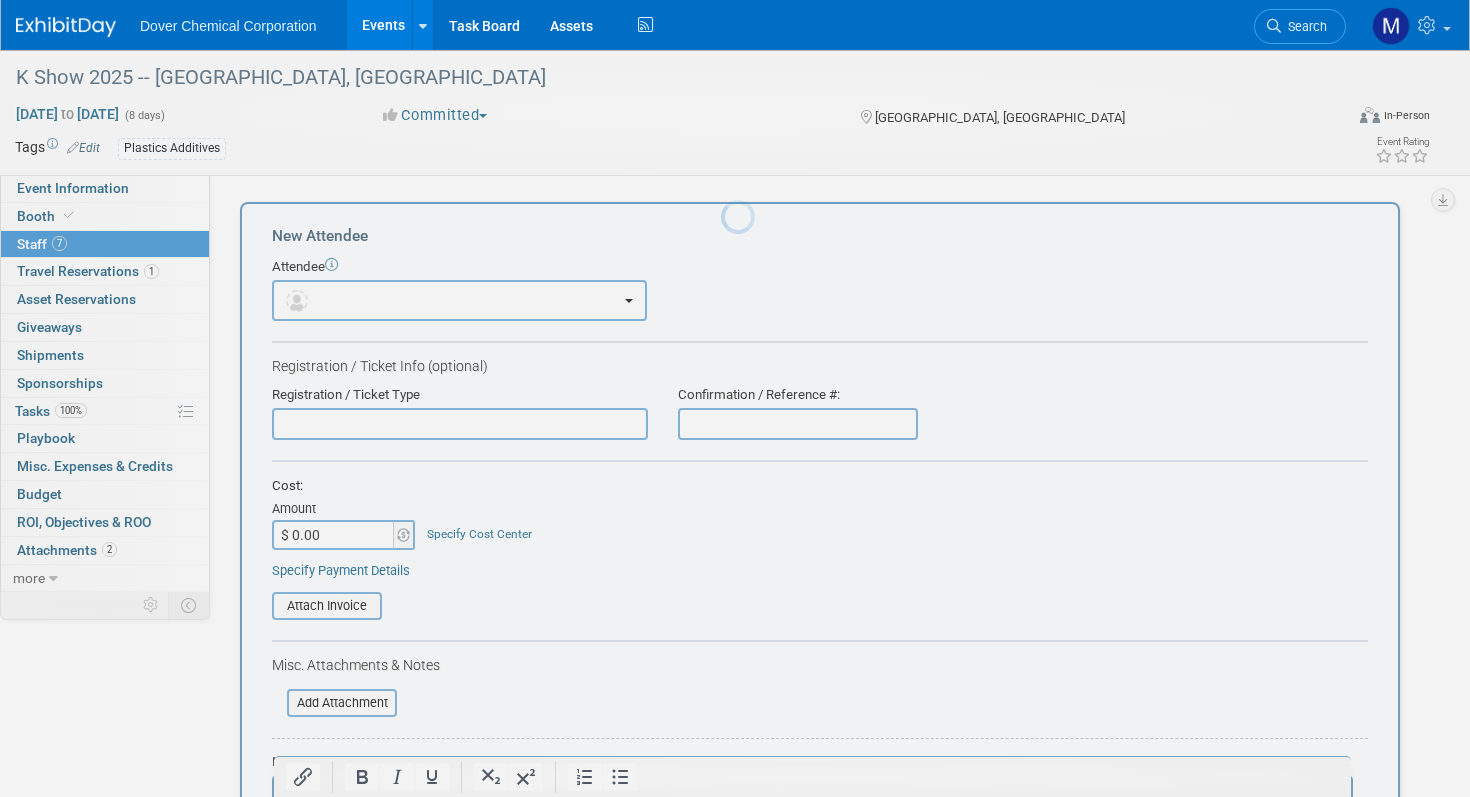 scroll, scrollTop: 0, scrollLeft: 0, axis: both 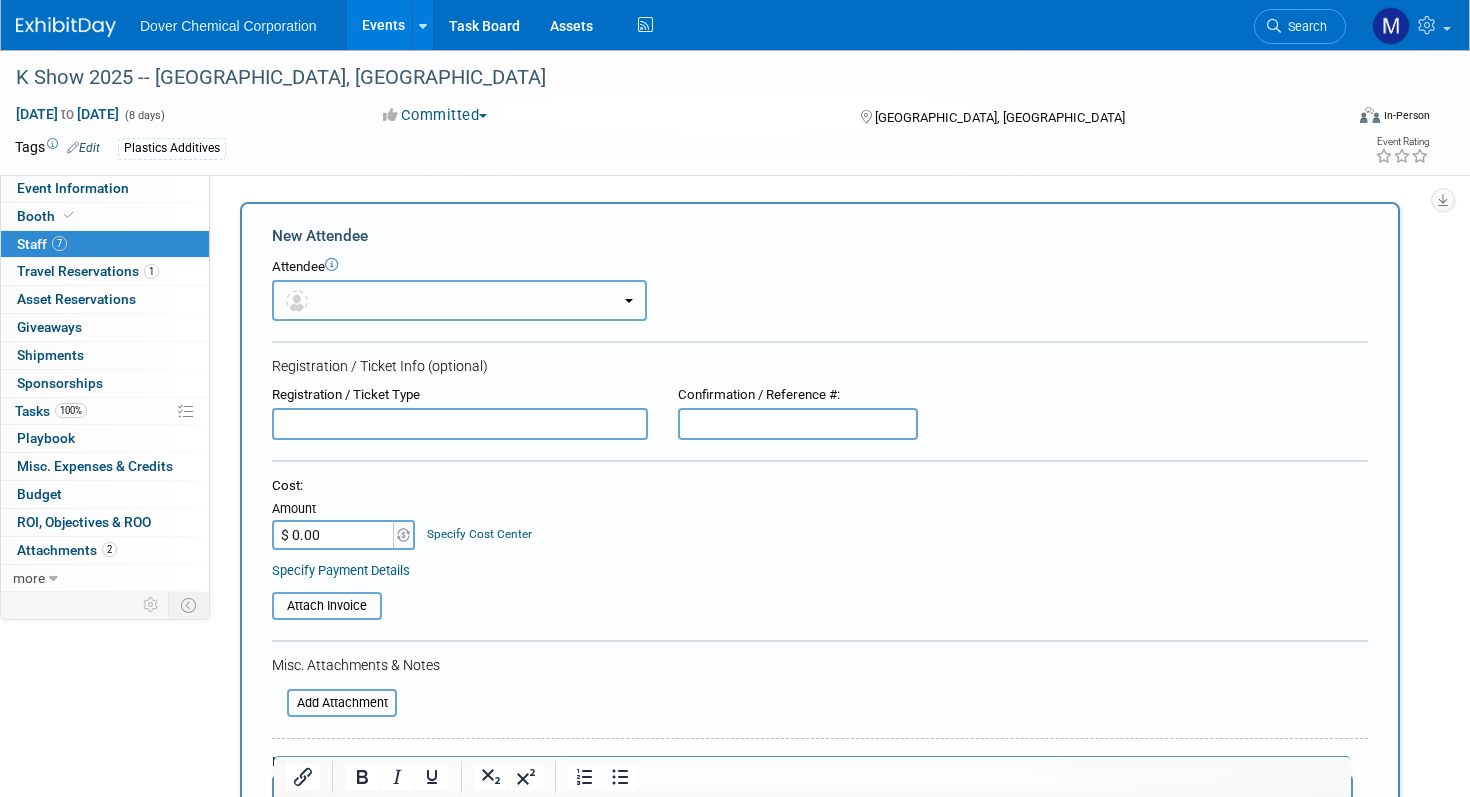 click at bounding box center [459, 300] 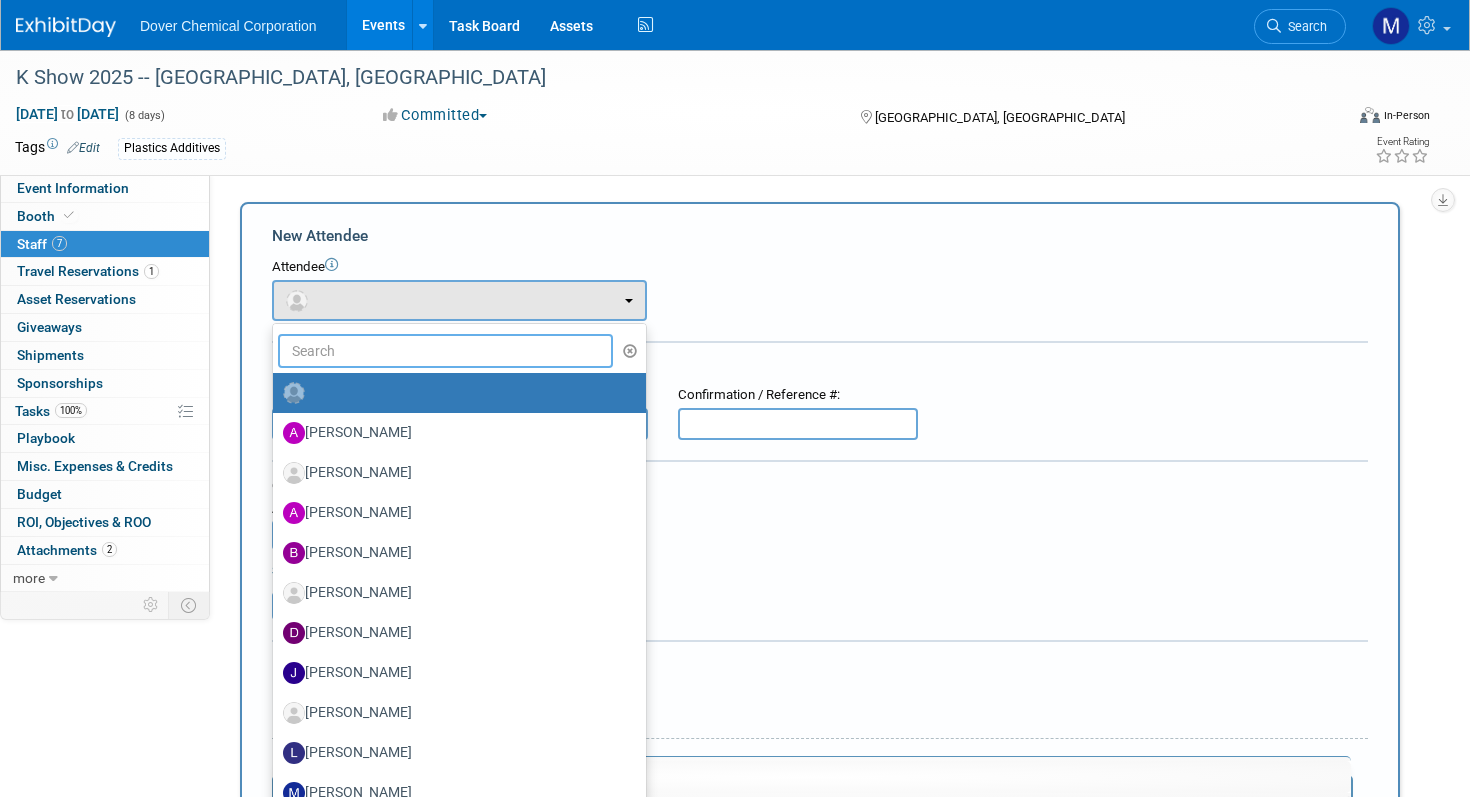 click at bounding box center (445, 351) 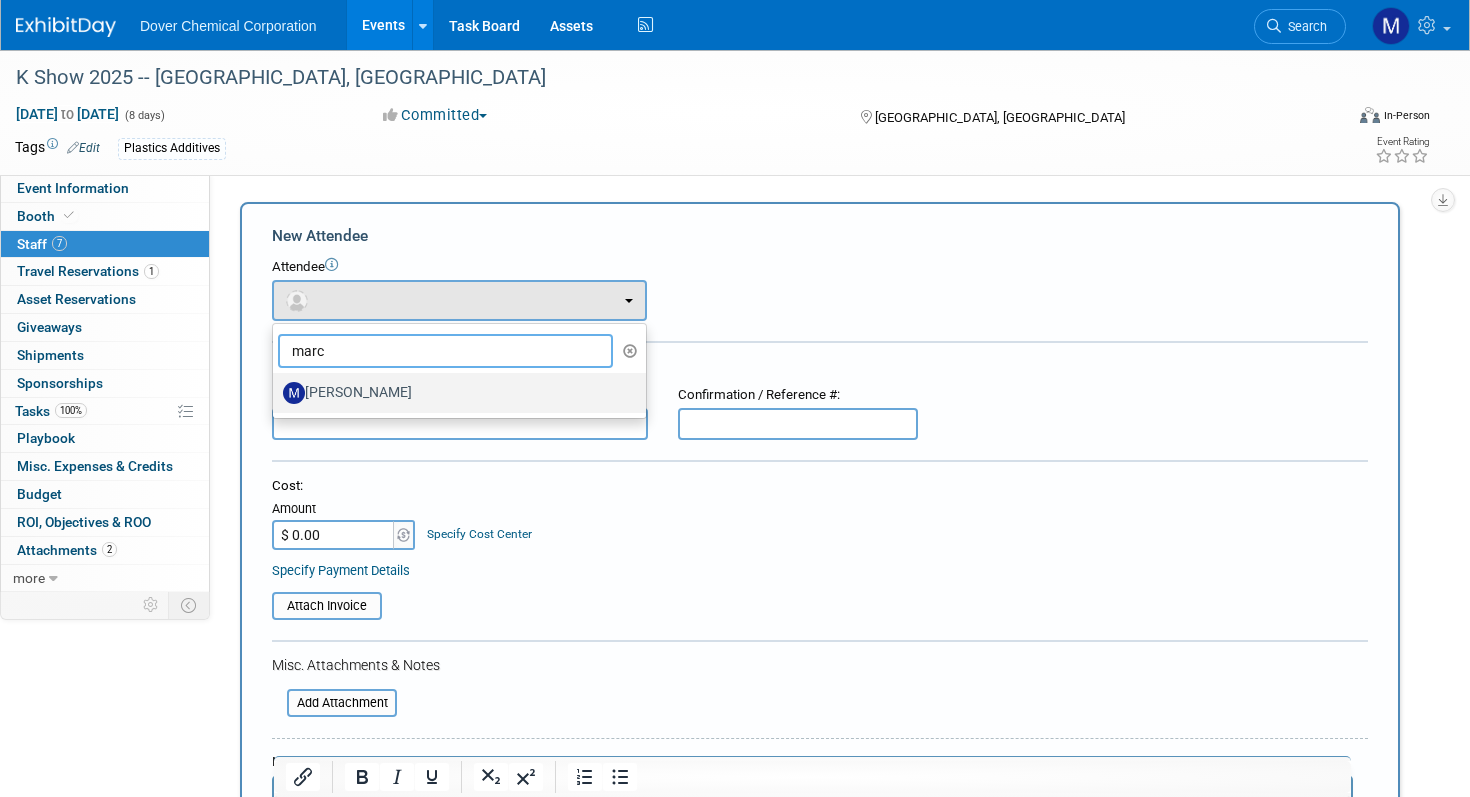 type on "marc" 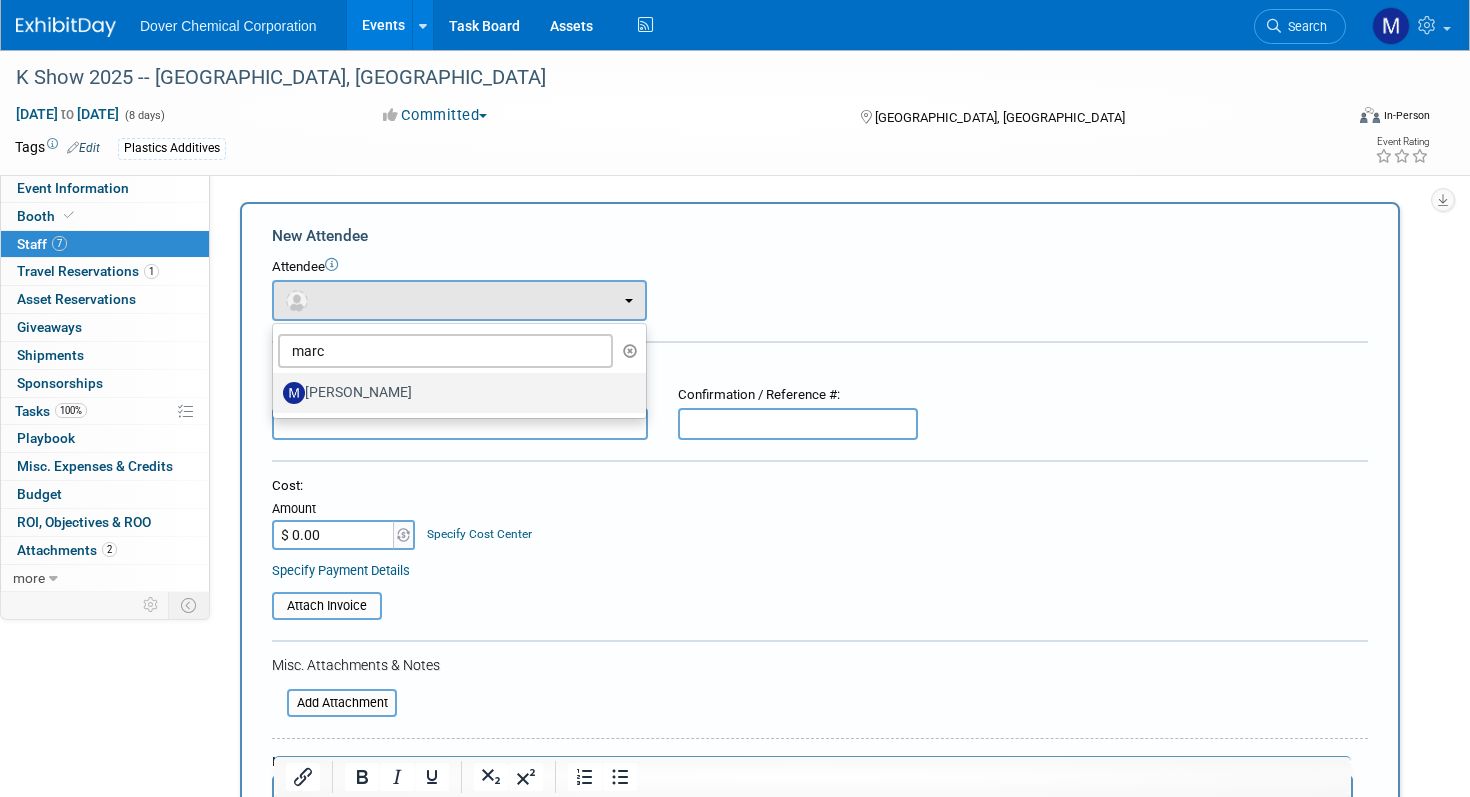 click on "[PERSON_NAME]" at bounding box center [454, 393] 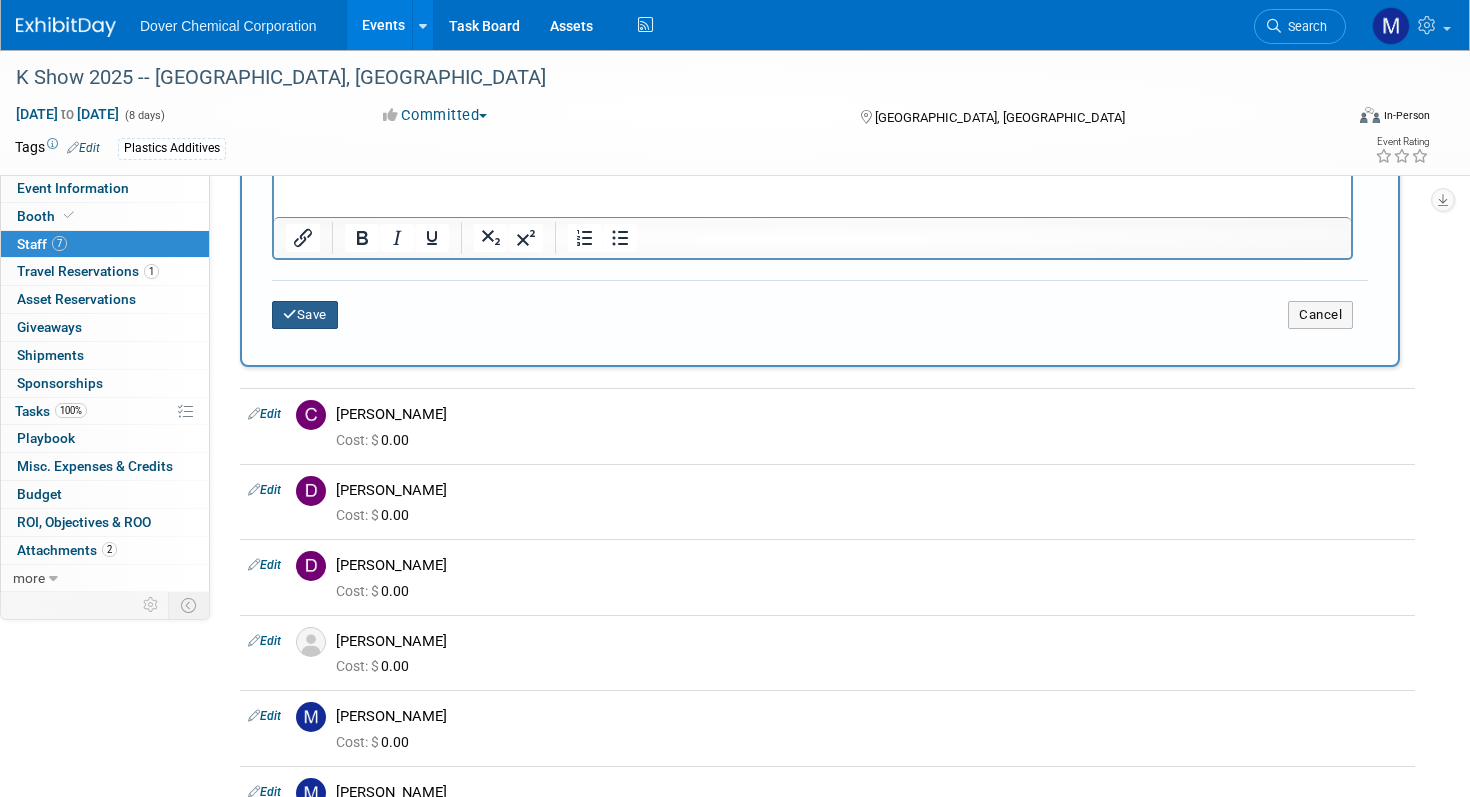 click on "Save" at bounding box center (305, 315) 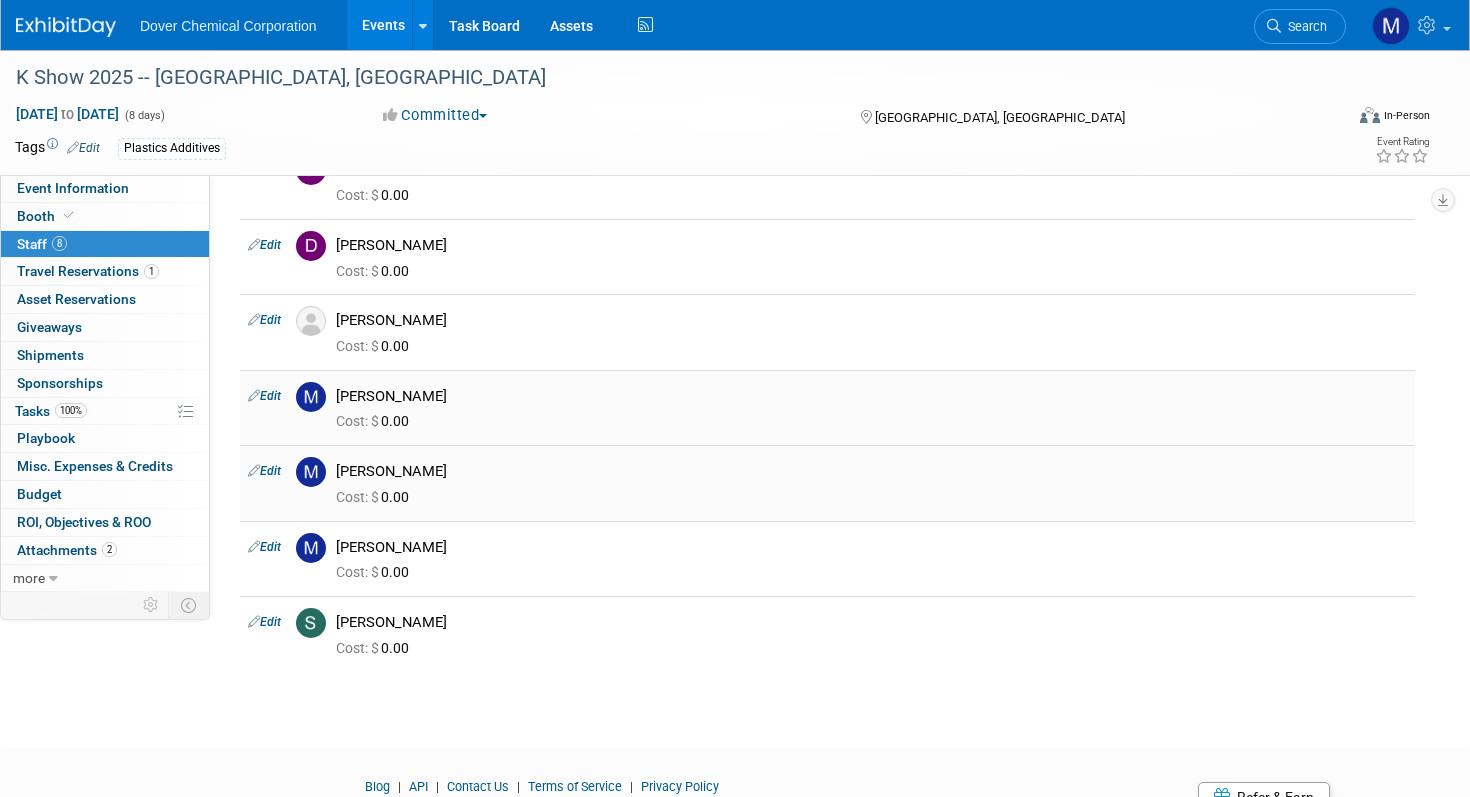 scroll, scrollTop: 173, scrollLeft: 0, axis: vertical 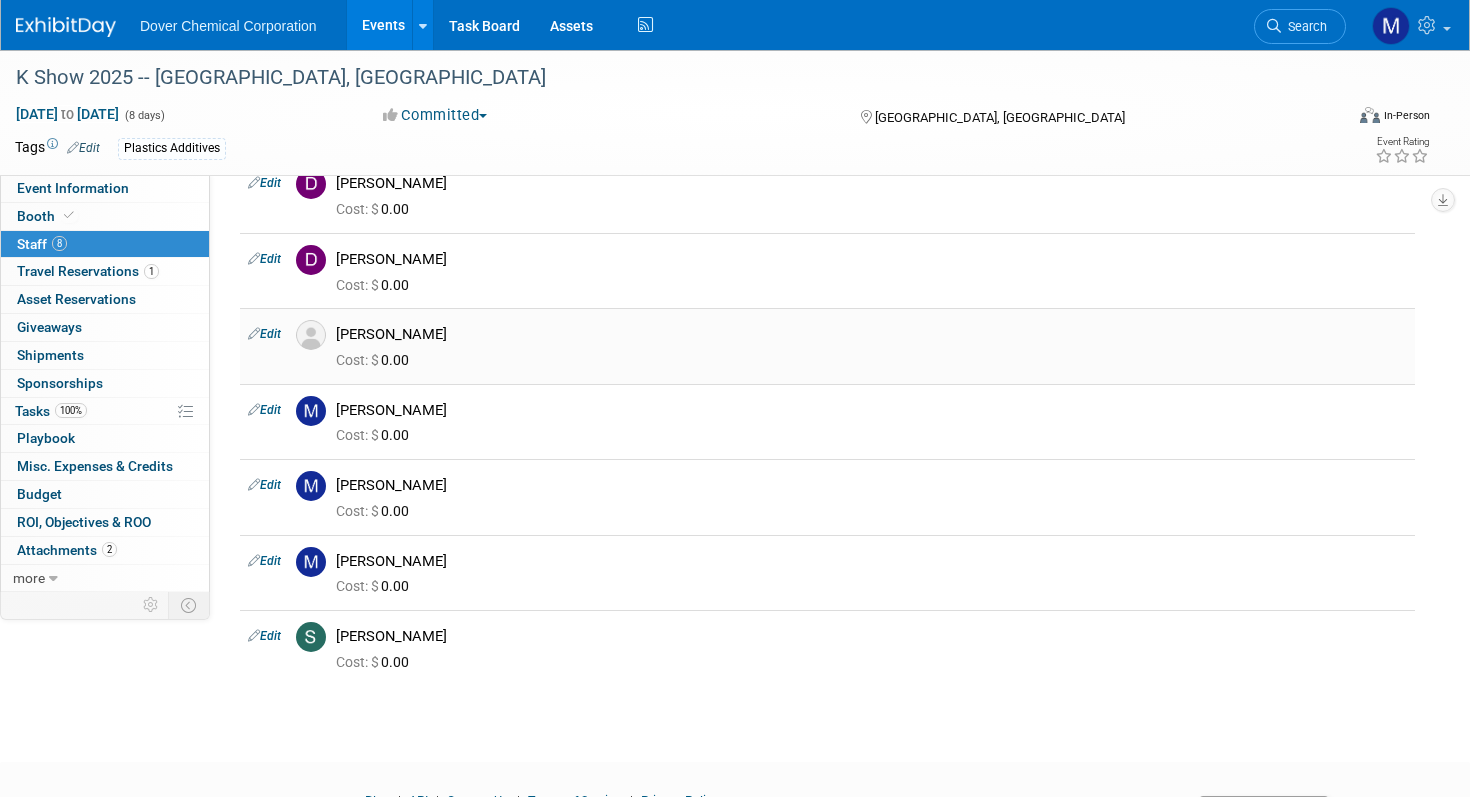 click on "Edit" at bounding box center (264, 334) 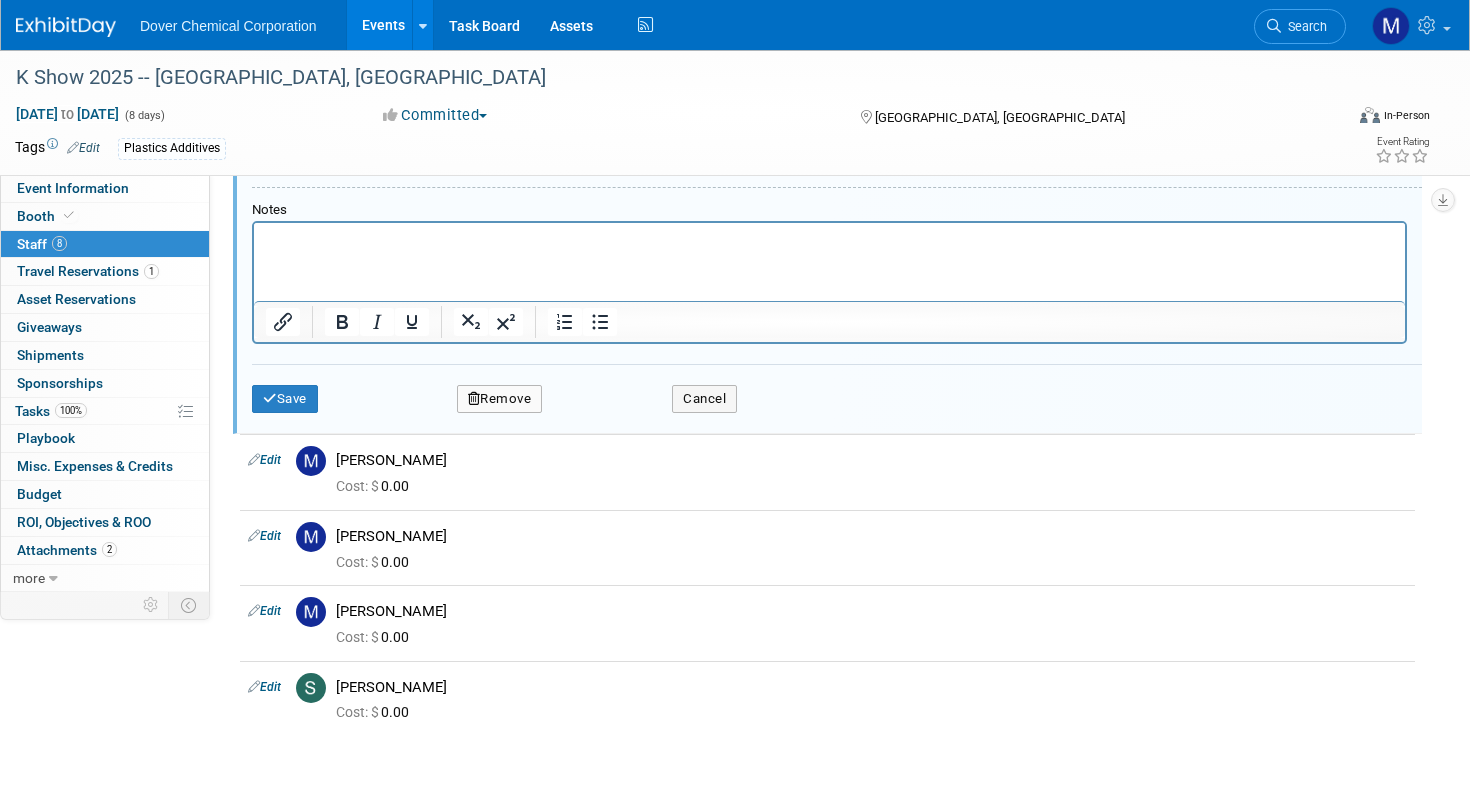 scroll, scrollTop: 828, scrollLeft: 0, axis: vertical 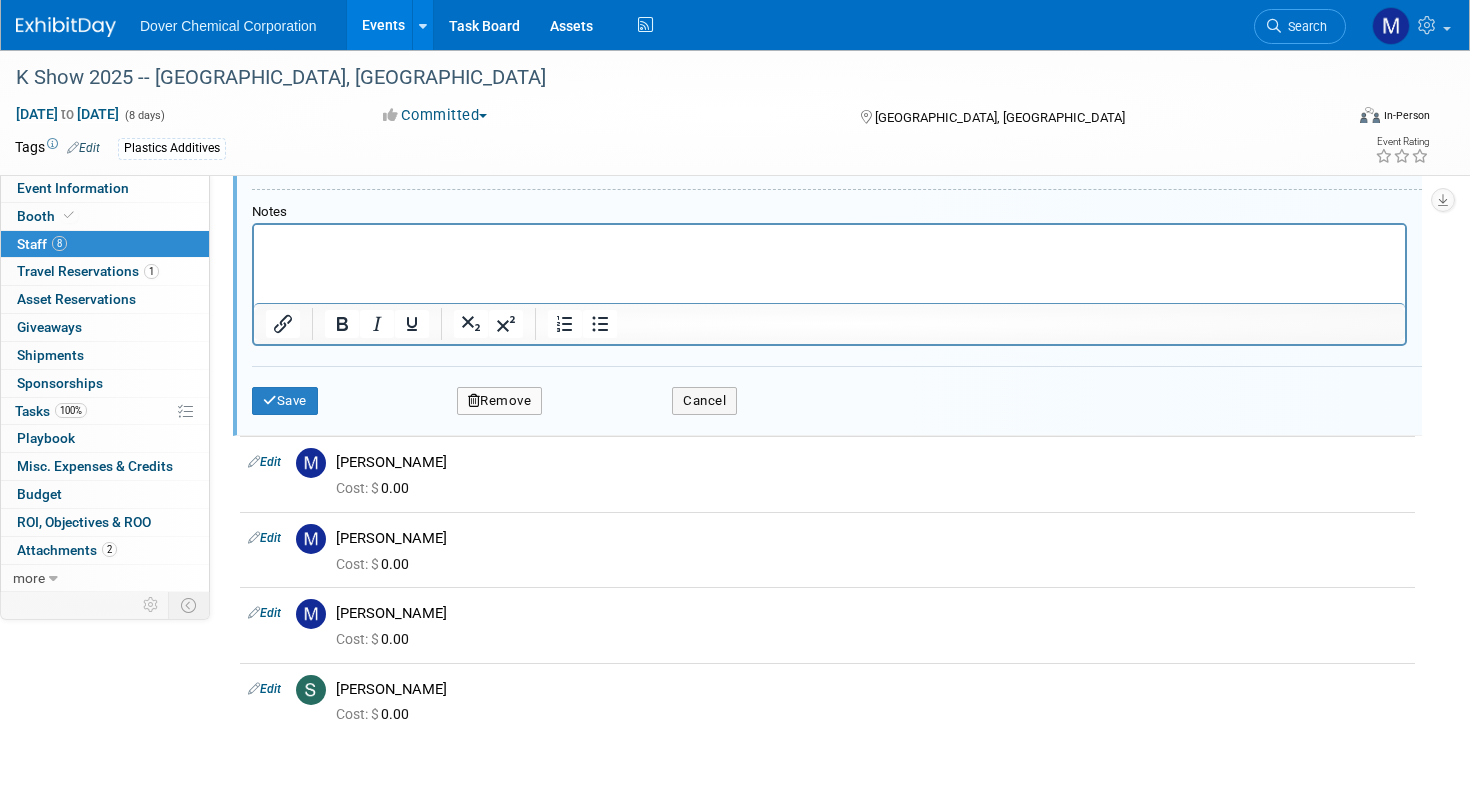 click on "Remove" at bounding box center [500, 401] 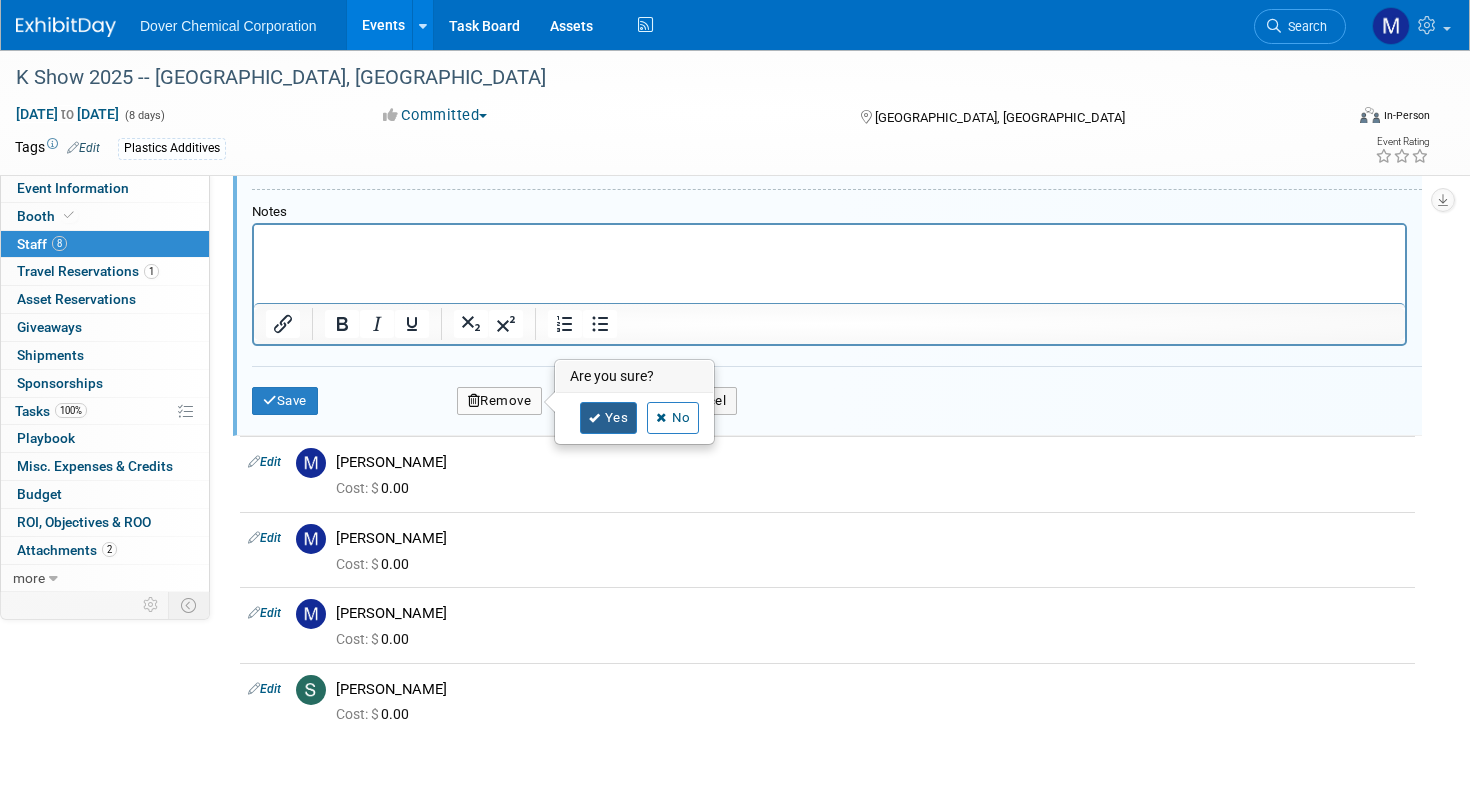 click on "Yes" at bounding box center (609, 418) 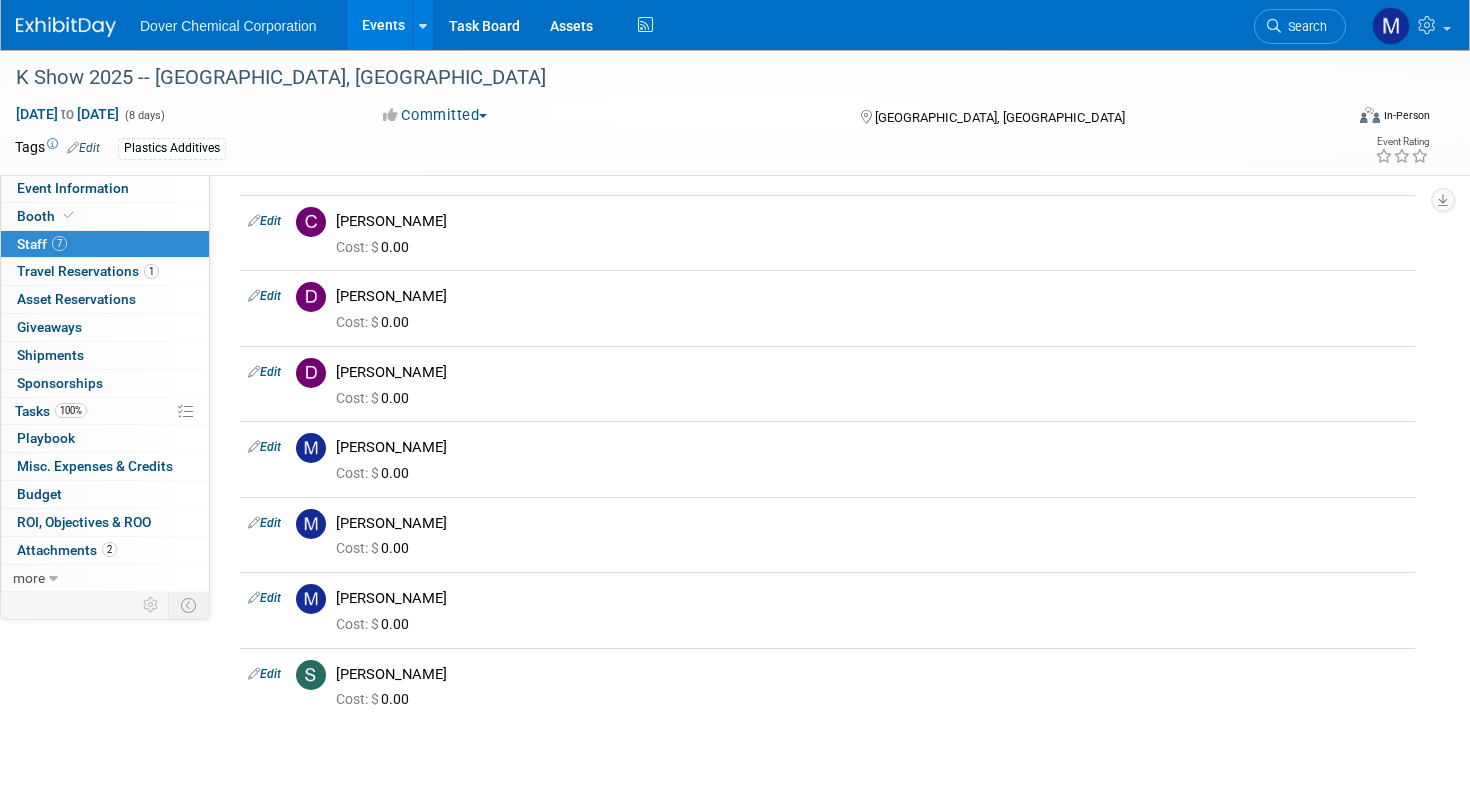 scroll, scrollTop: 0, scrollLeft: 0, axis: both 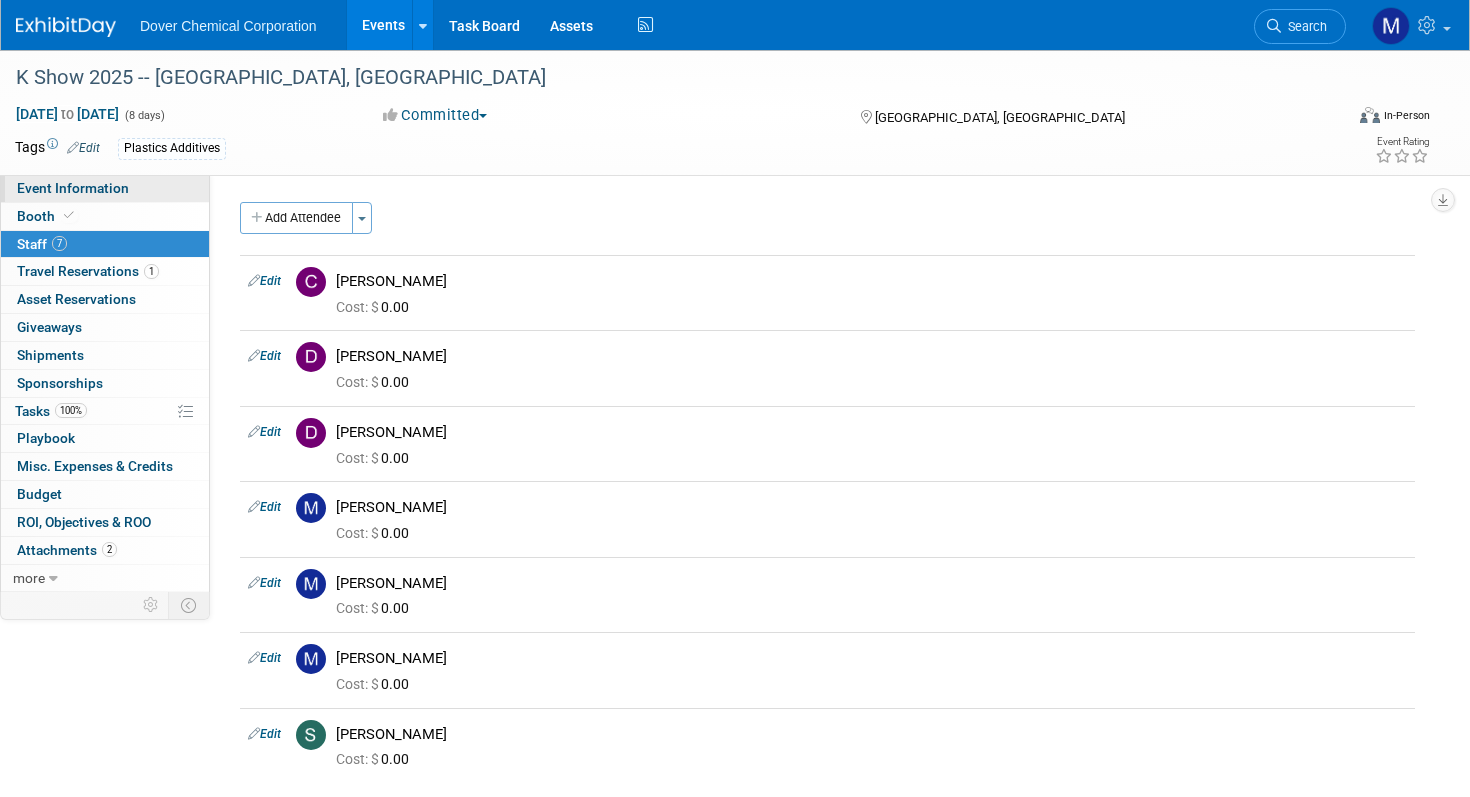 click on "Event Information" at bounding box center [73, 188] 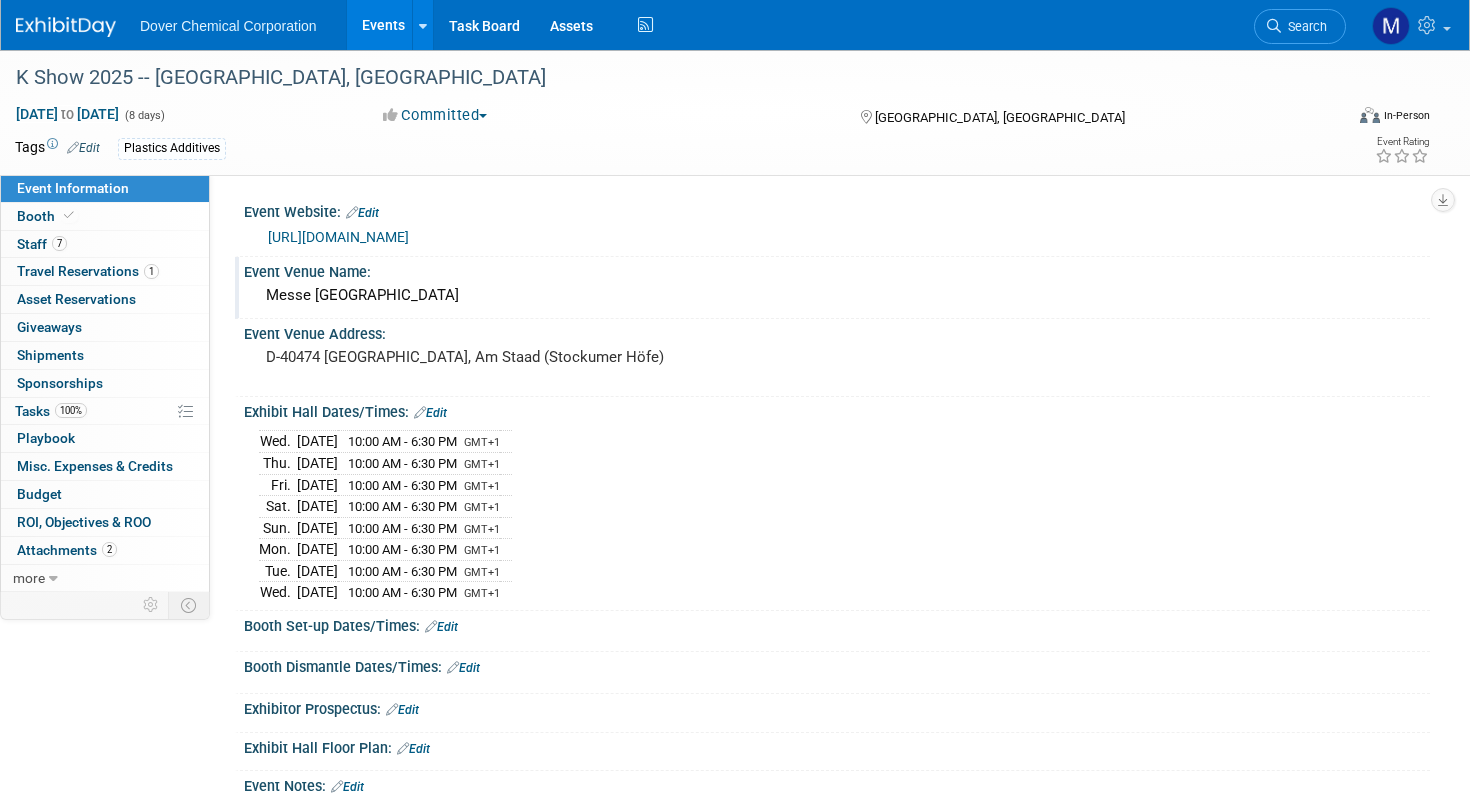 click on "Messe Düsseldorf" at bounding box center (837, 295) 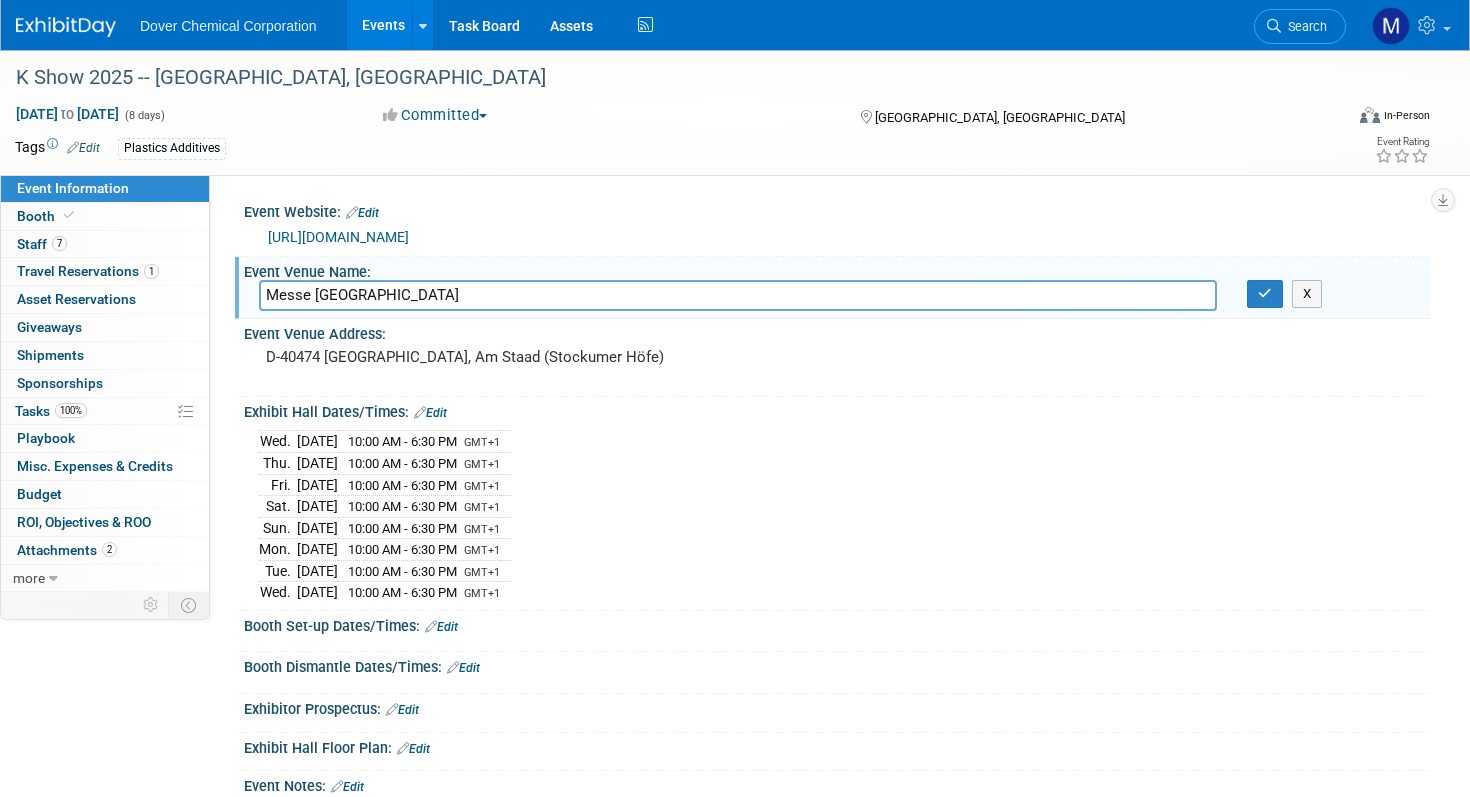 click on "Messe Düsseldorf" at bounding box center [738, 295] 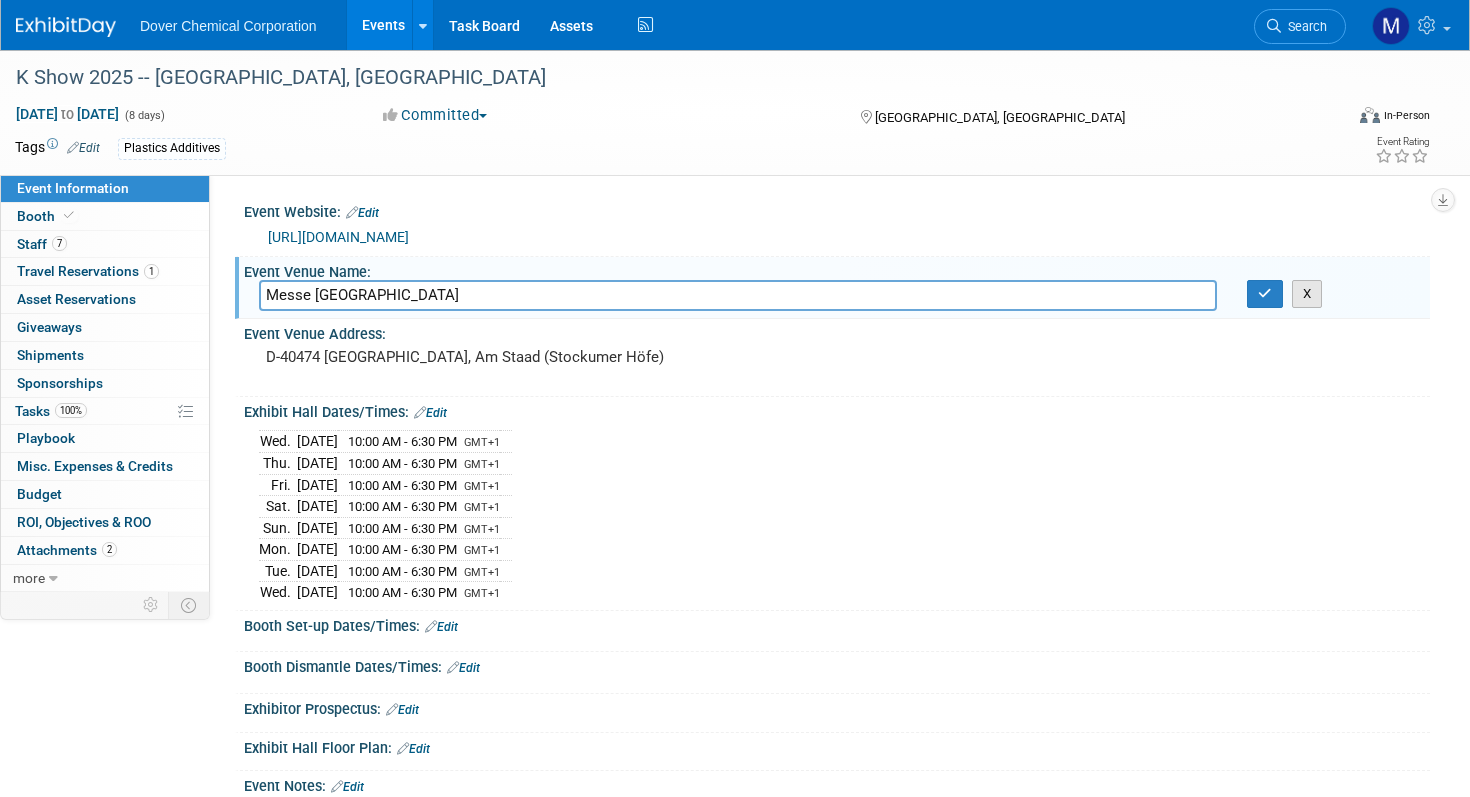 click on "X" at bounding box center [1307, 294] 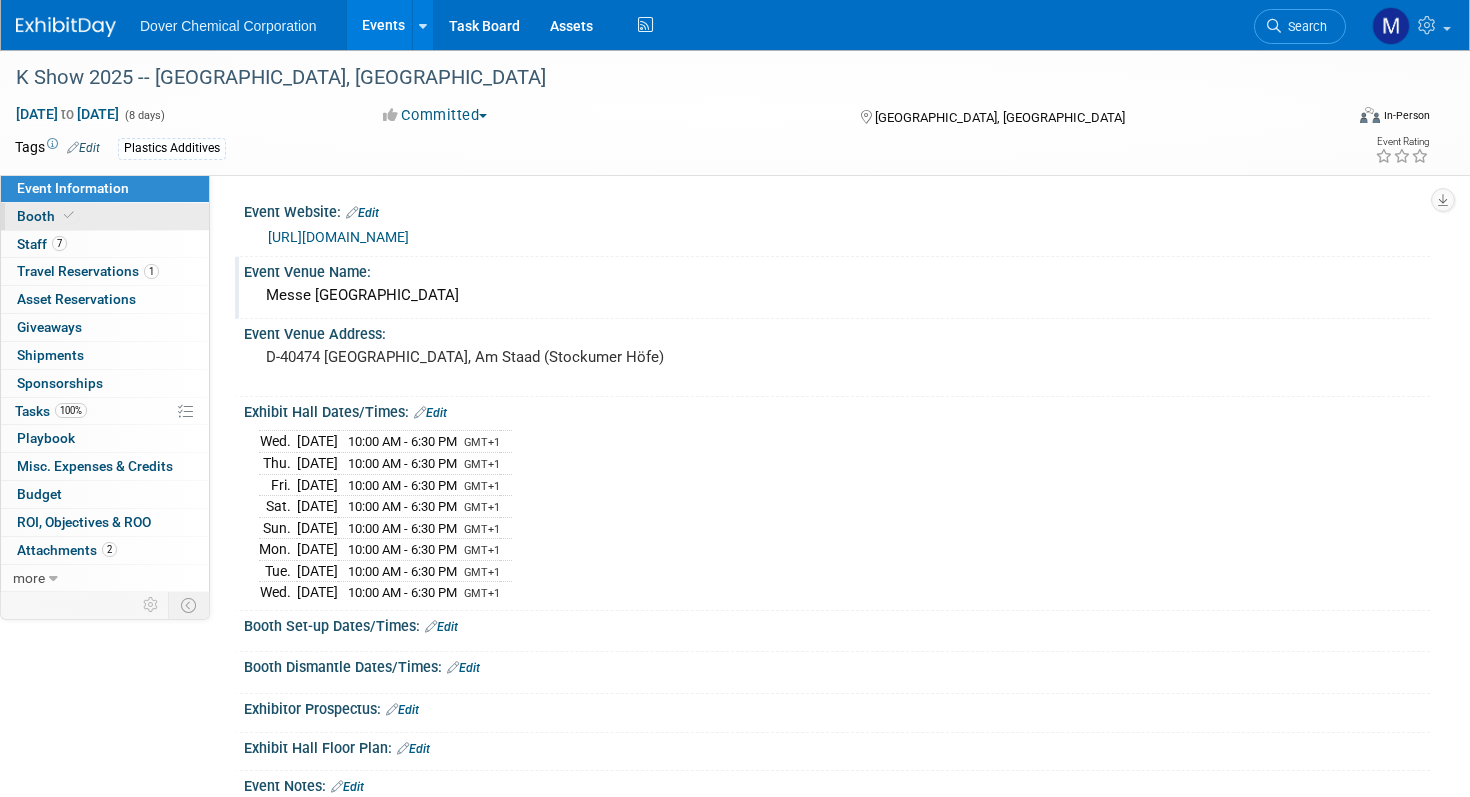 click on "Booth" at bounding box center (47, 216) 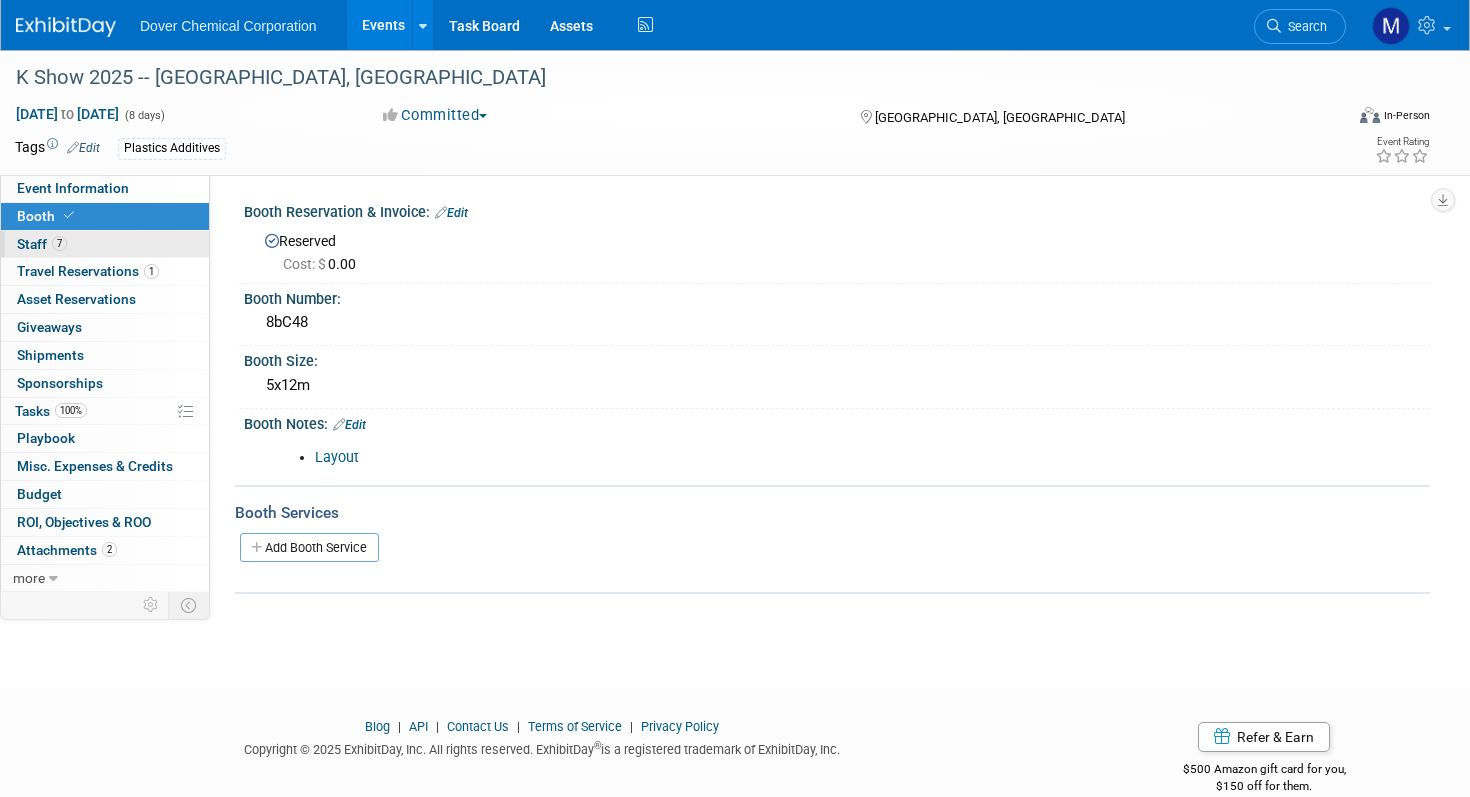click on "Staff 7" at bounding box center [42, 244] 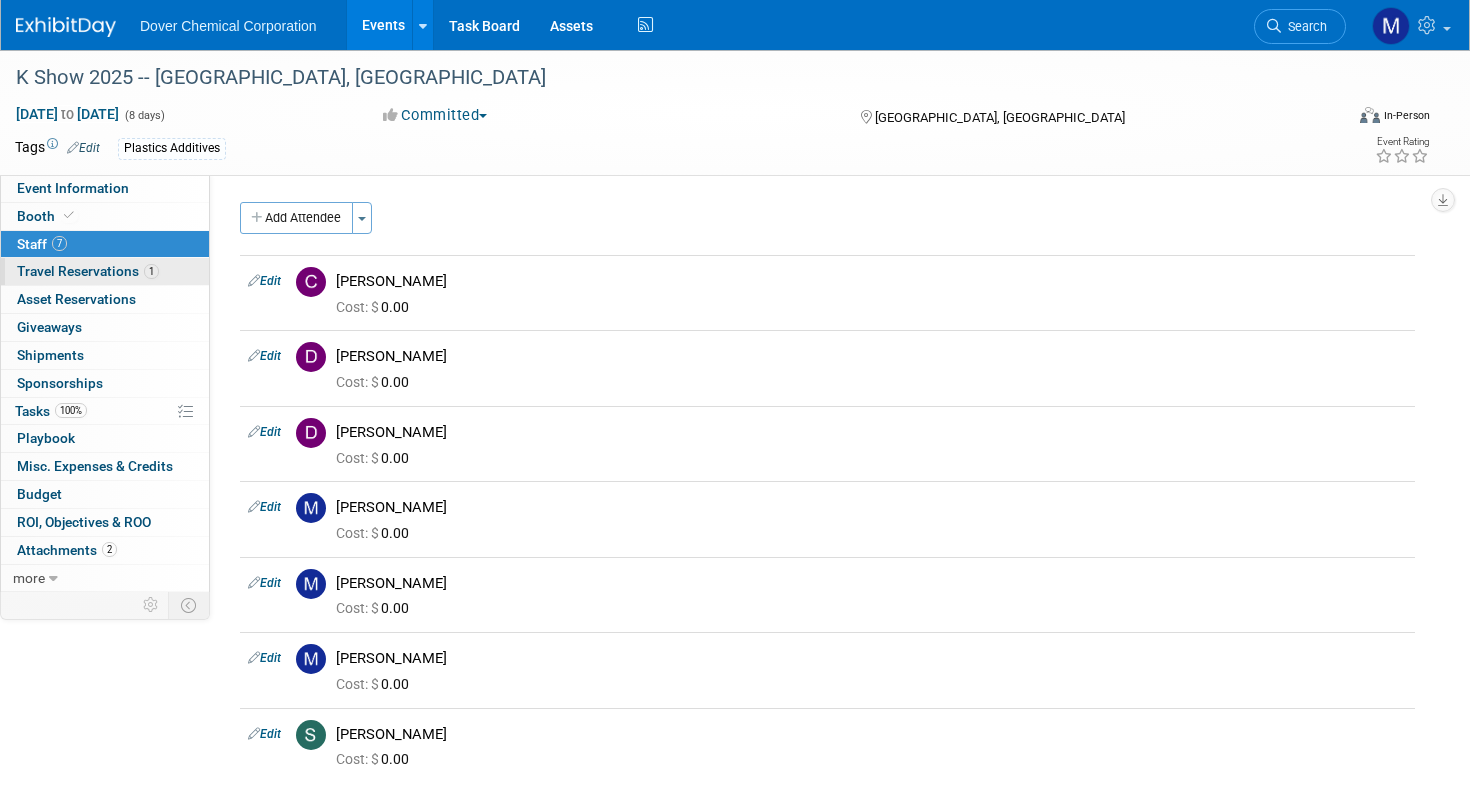 click on "Travel Reservations 1" at bounding box center (88, 271) 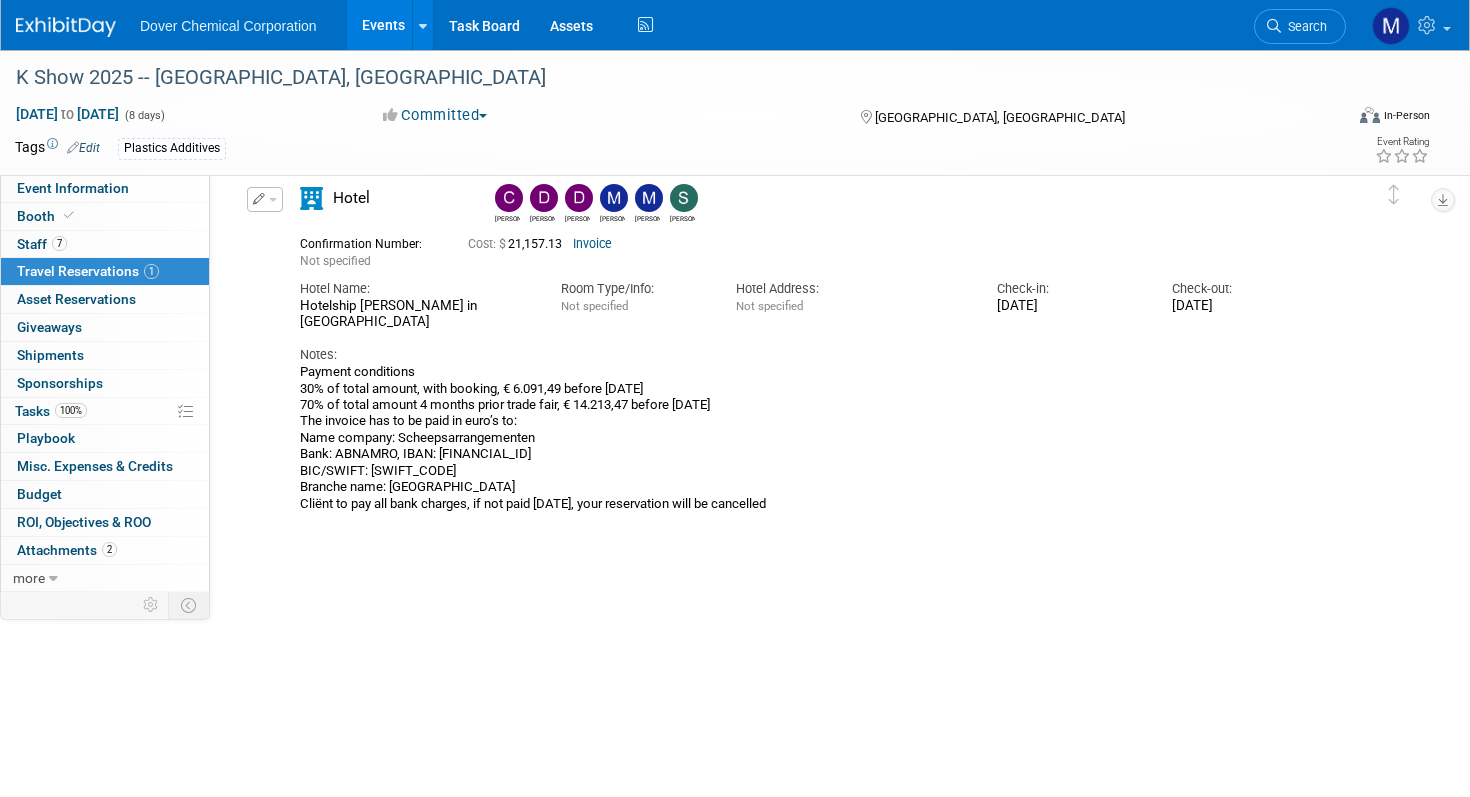 scroll, scrollTop: 96, scrollLeft: 0, axis: vertical 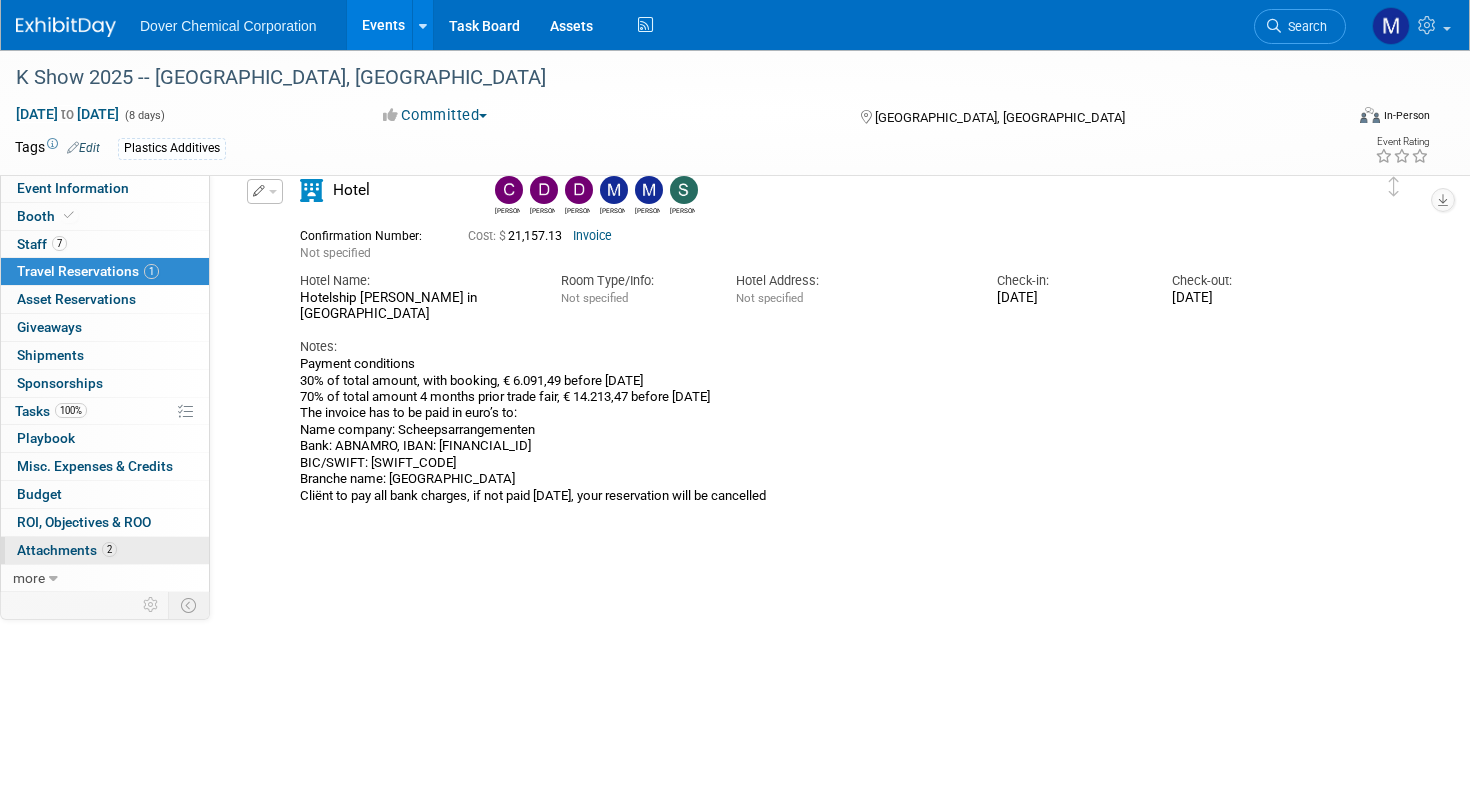 click on "Attachments 2" at bounding box center (67, 550) 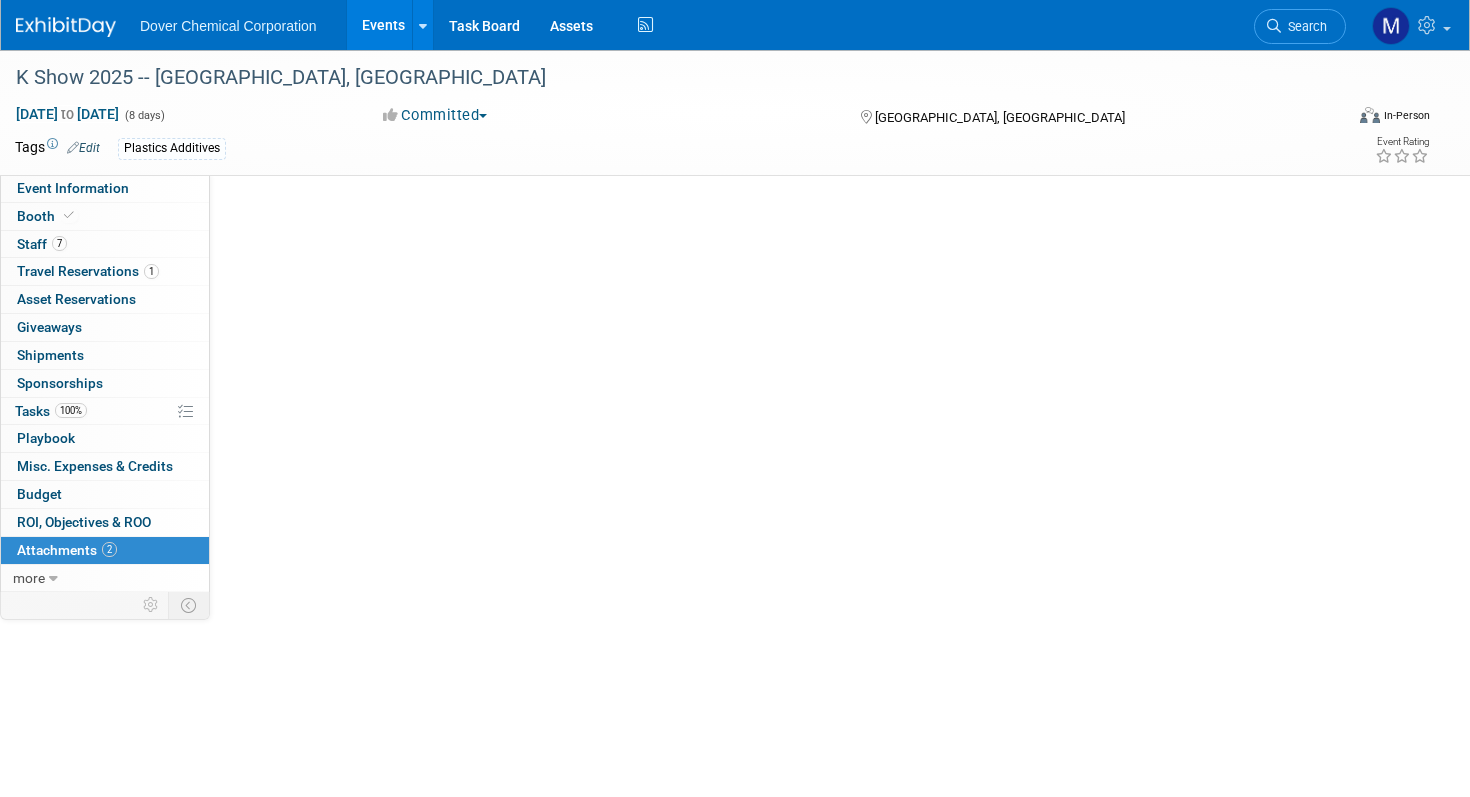 scroll, scrollTop: 0, scrollLeft: 0, axis: both 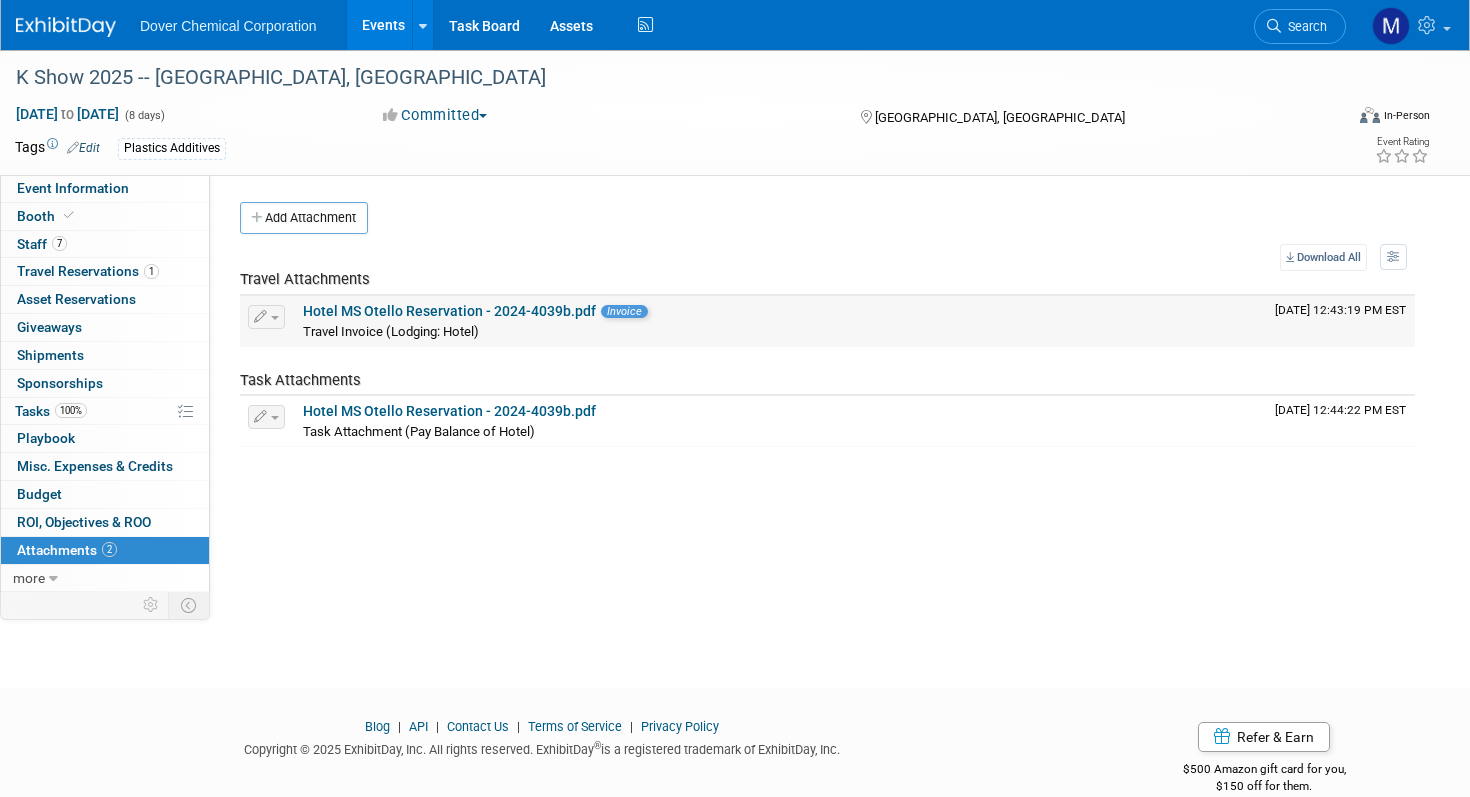 click on "Hotel MS Otello Reservation - 2024-4039b.pdf" at bounding box center [449, 311] 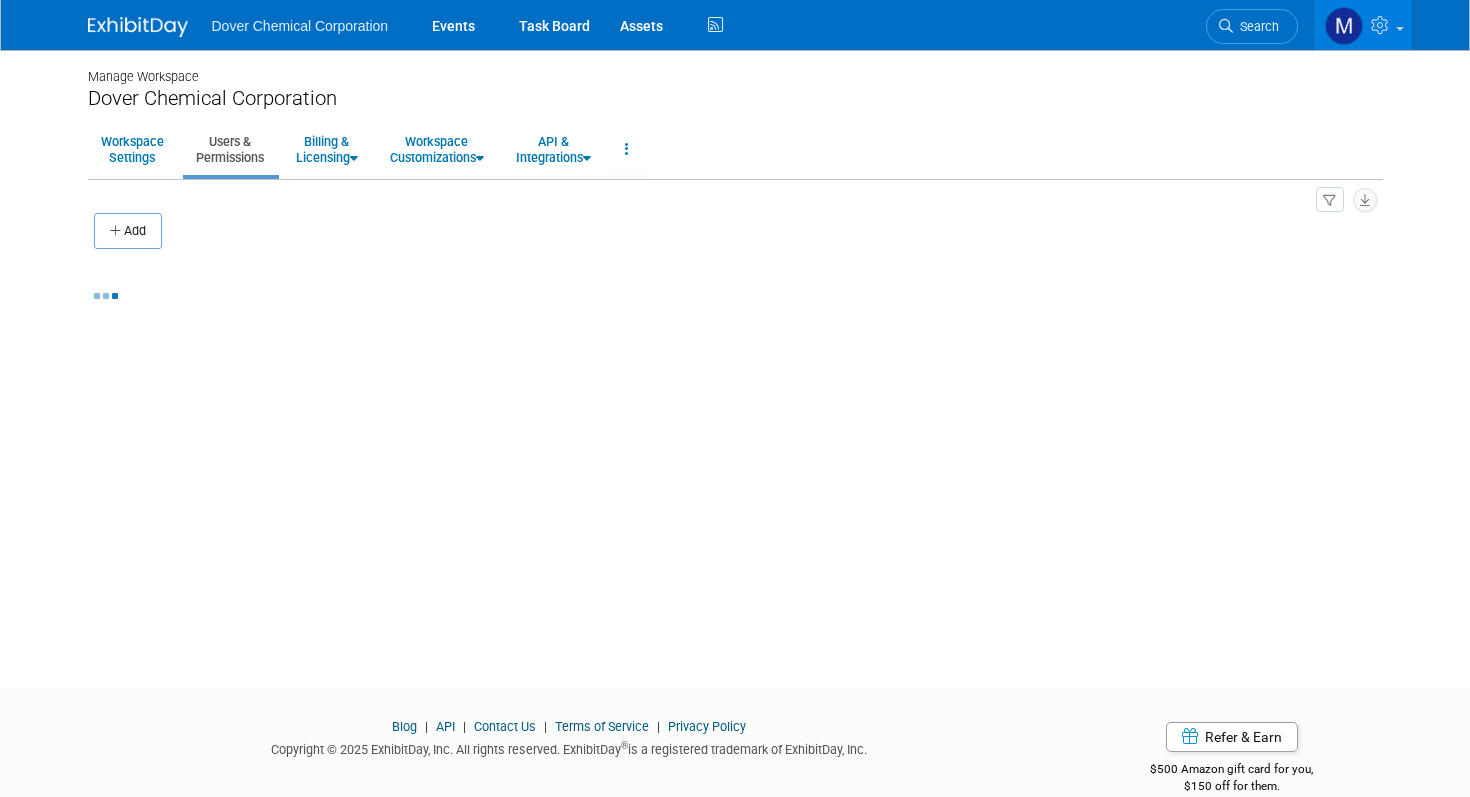 scroll, scrollTop: 0, scrollLeft: 0, axis: both 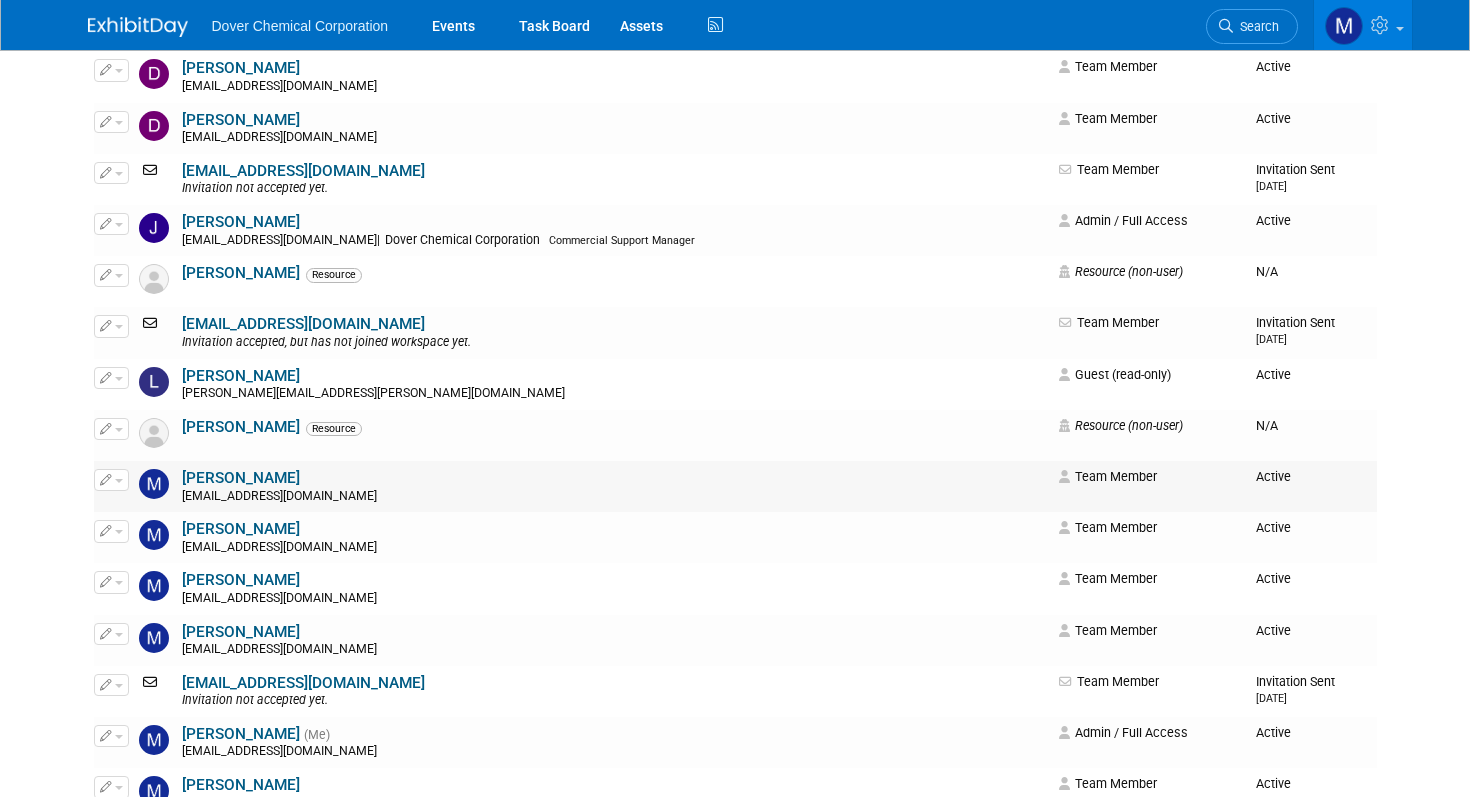 click at bounding box center [154, 484] 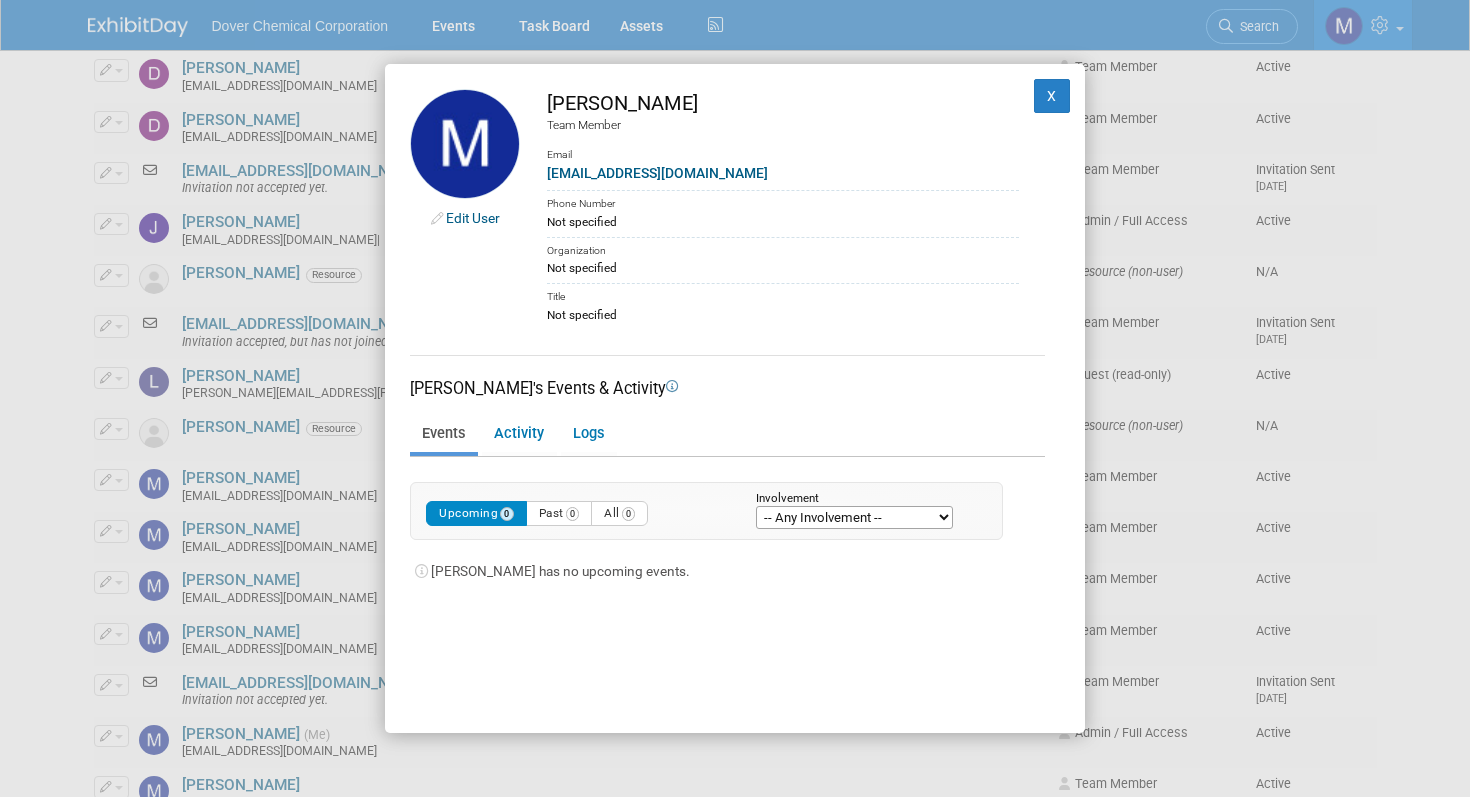 scroll, scrollTop: 623, scrollLeft: 0, axis: vertical 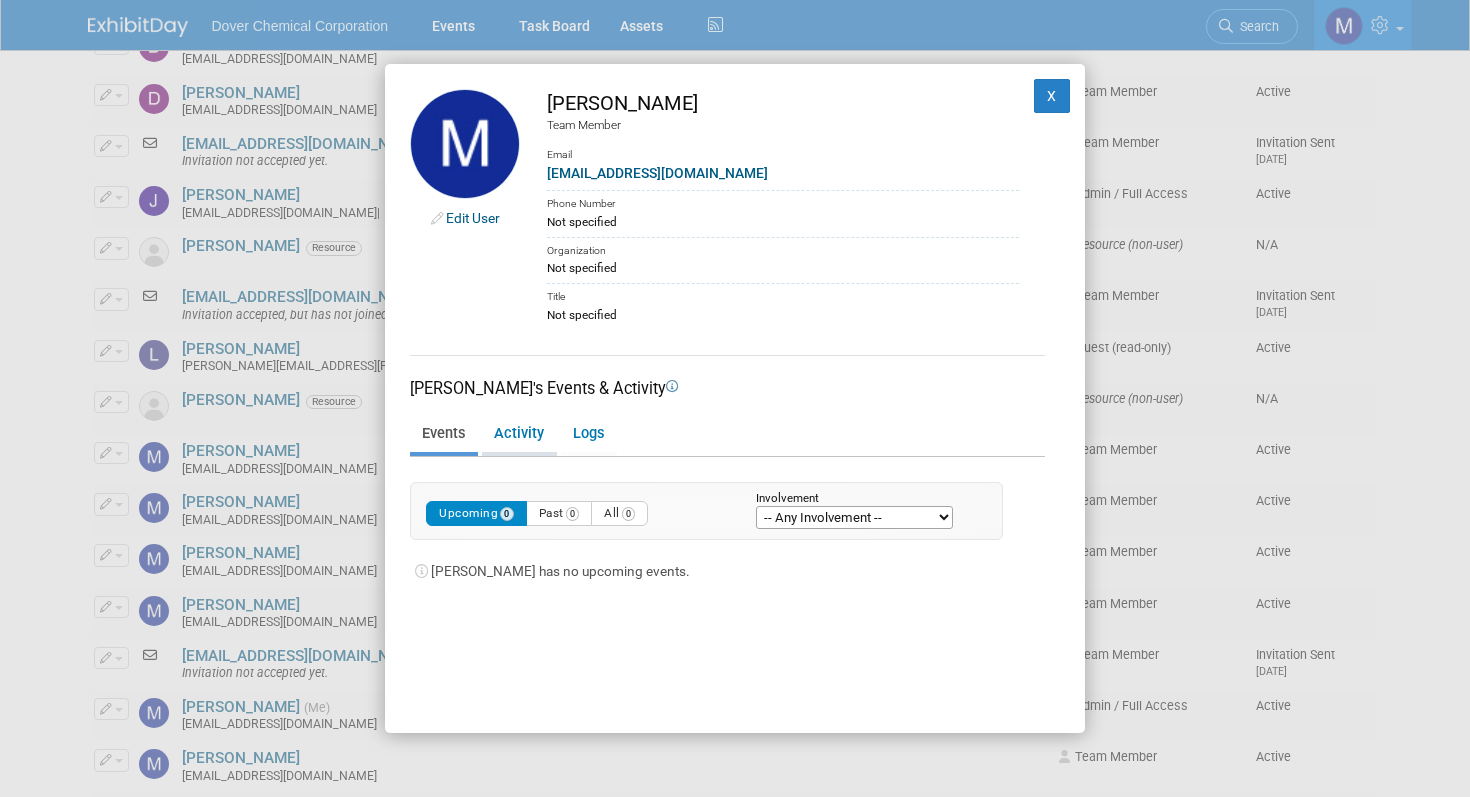 click on "Activity" at bounding box center (518, 434) 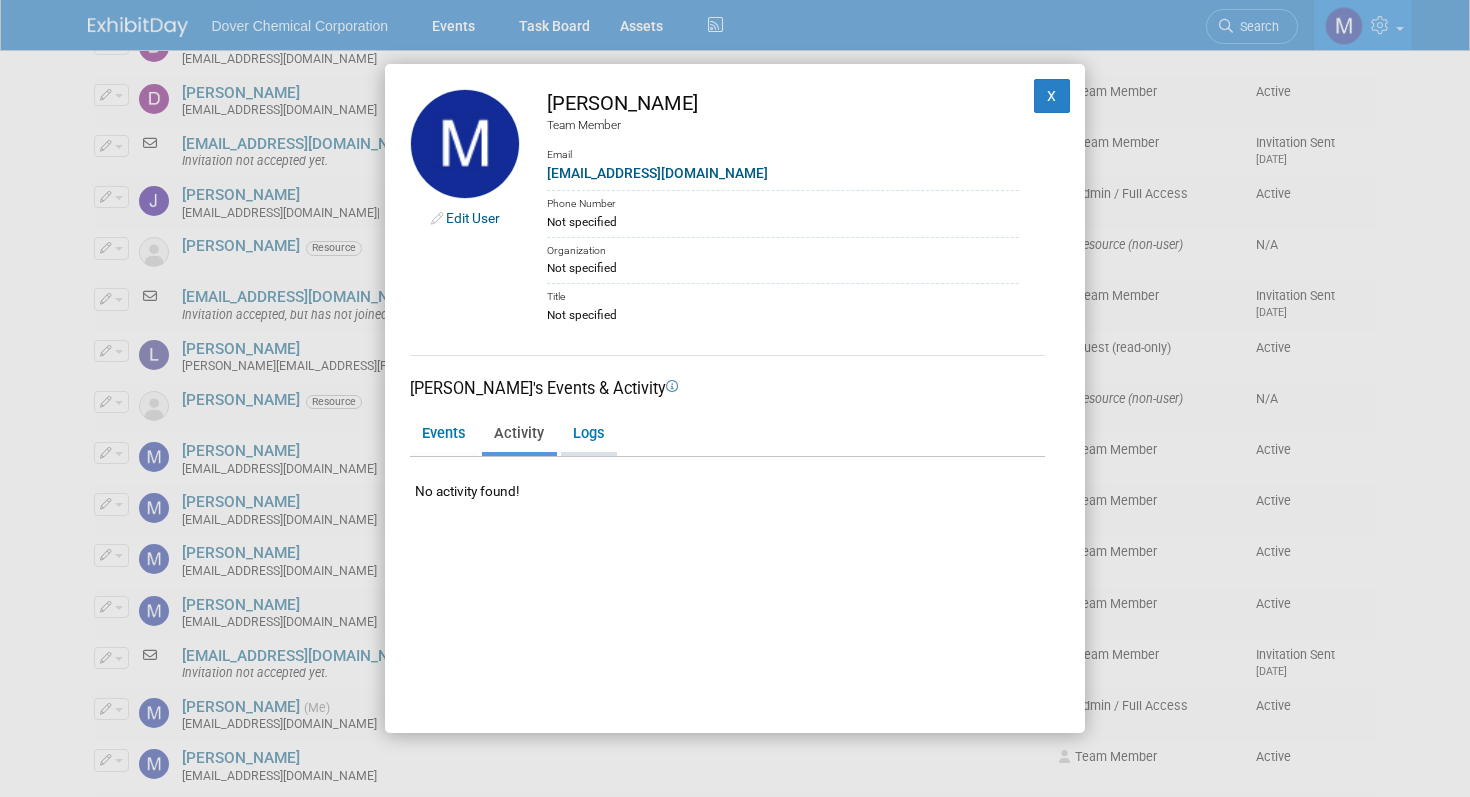 click on "Logs" at bounding box center (588, 434) 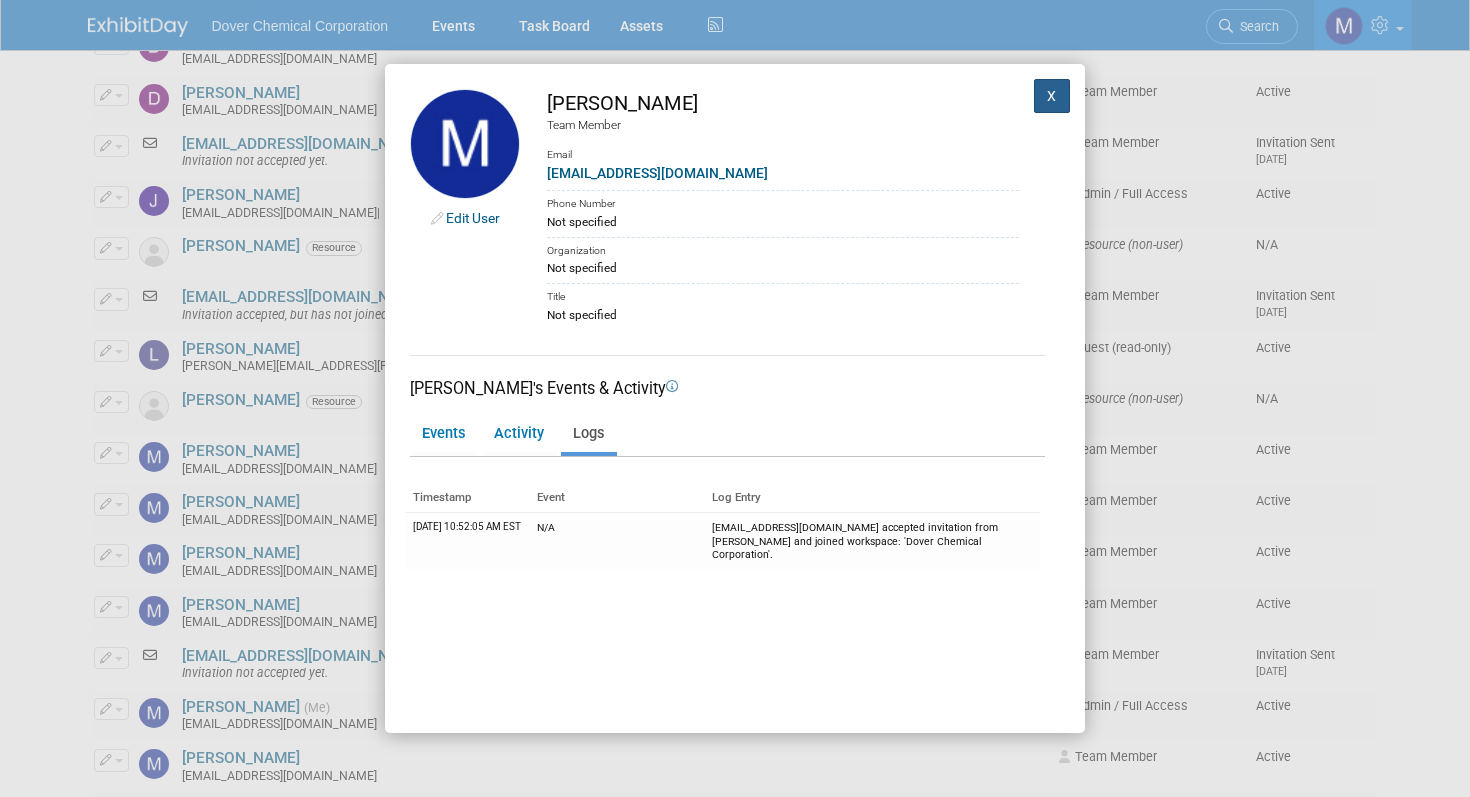 click on "X" at bounding box center [1052, 96] 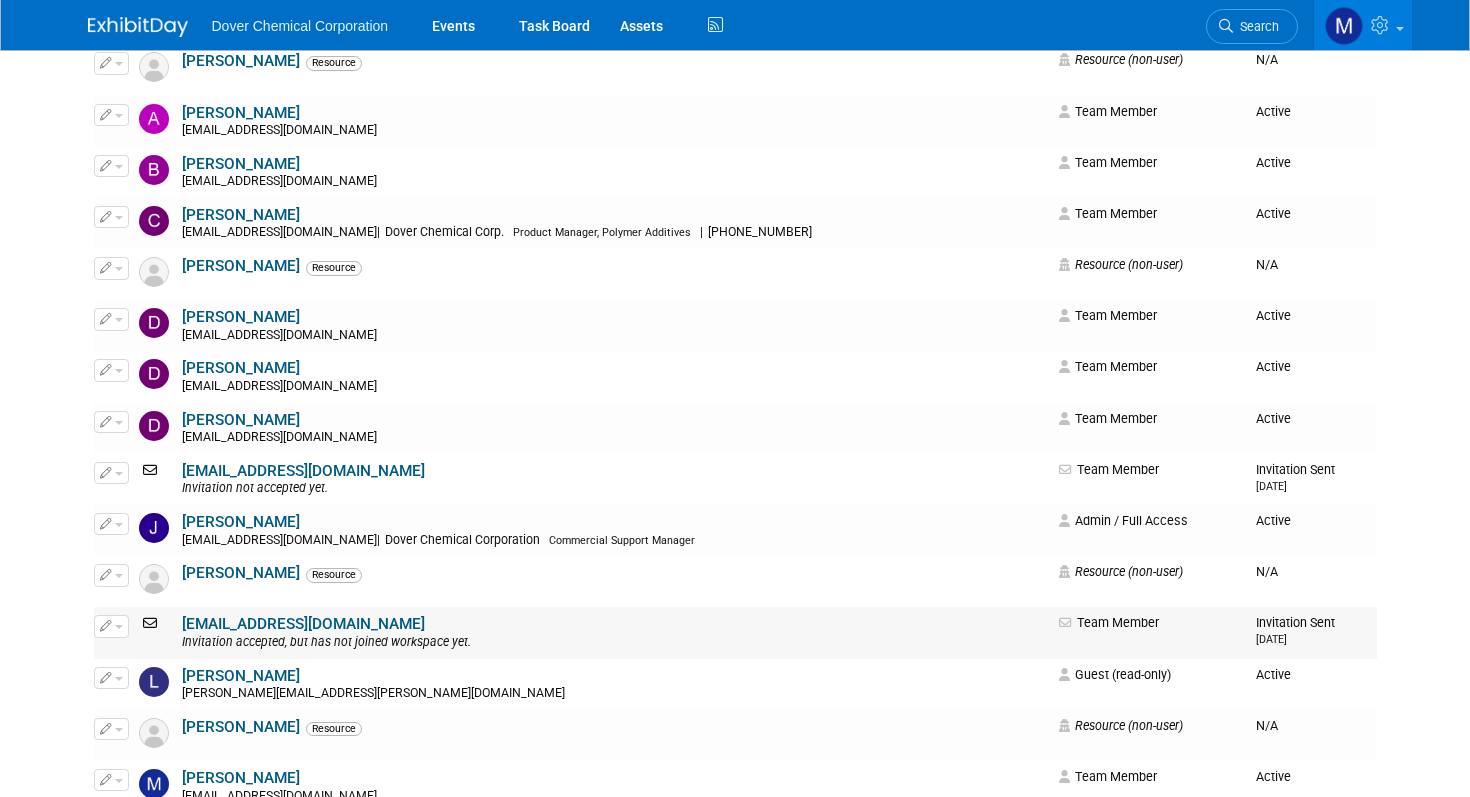 scroll, scrollTop: 0, scrollLeft: 0, axis: both 